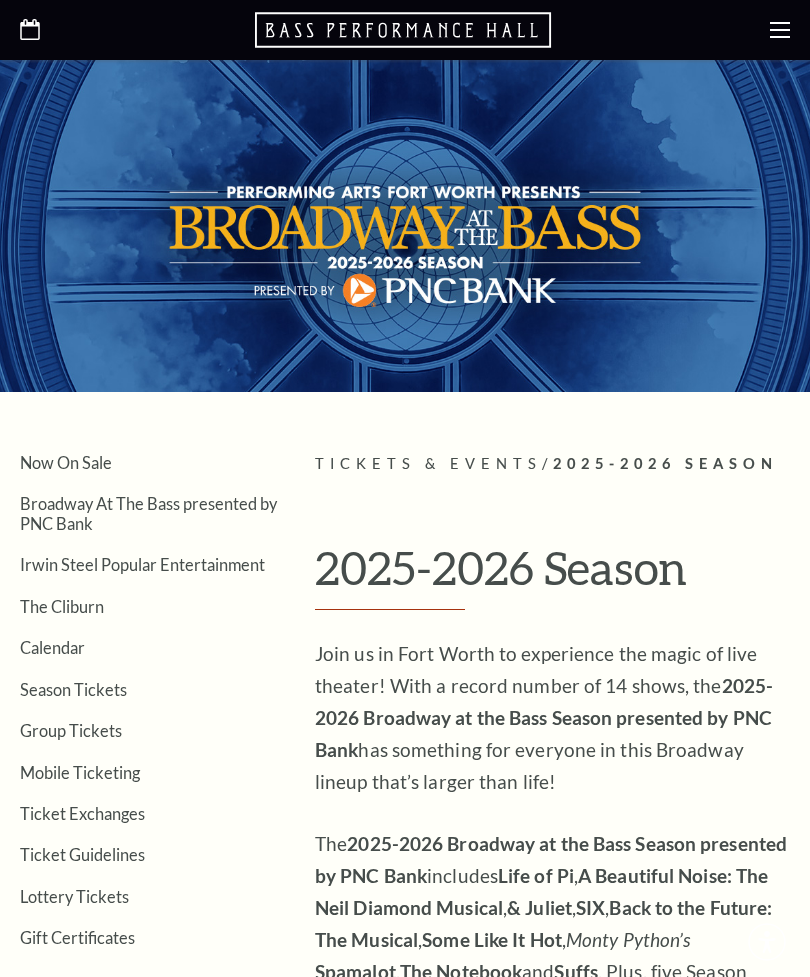 scroll, scrollTop: 0, scrollLeft: 0, axis: both 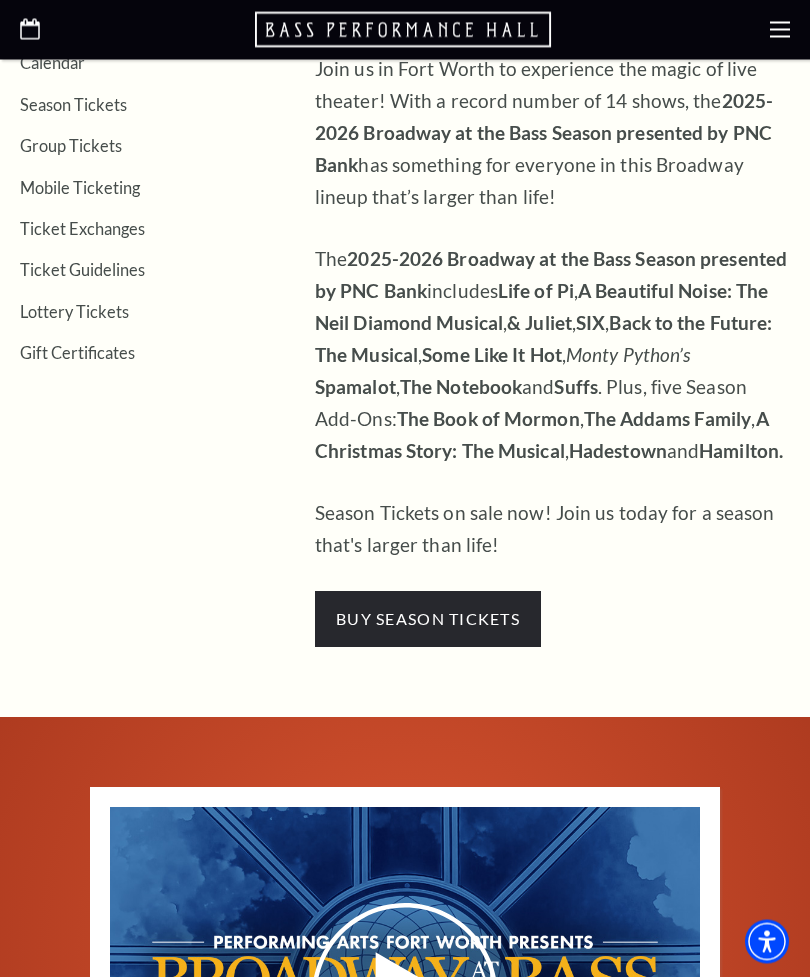 click on "buy season tickets" at bounding box center (428, 620) 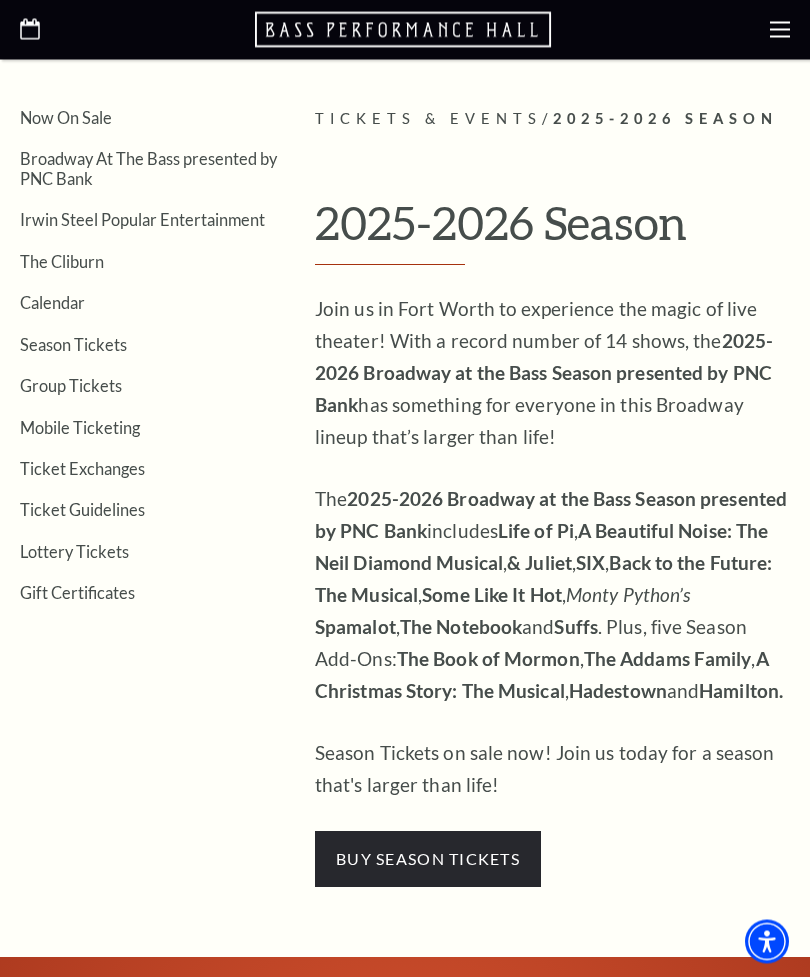 scroll, scrollTop: 346, scrollLeft: 0, axis: vertical 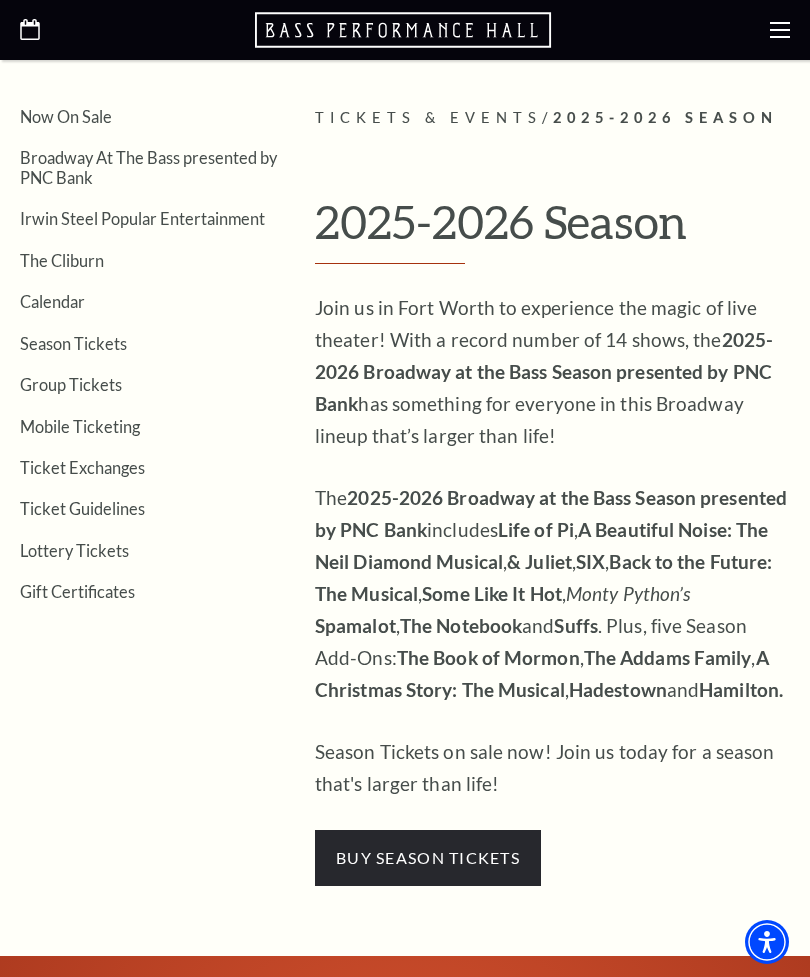 click on "buy season tickets" at bounding box center [428, 858] 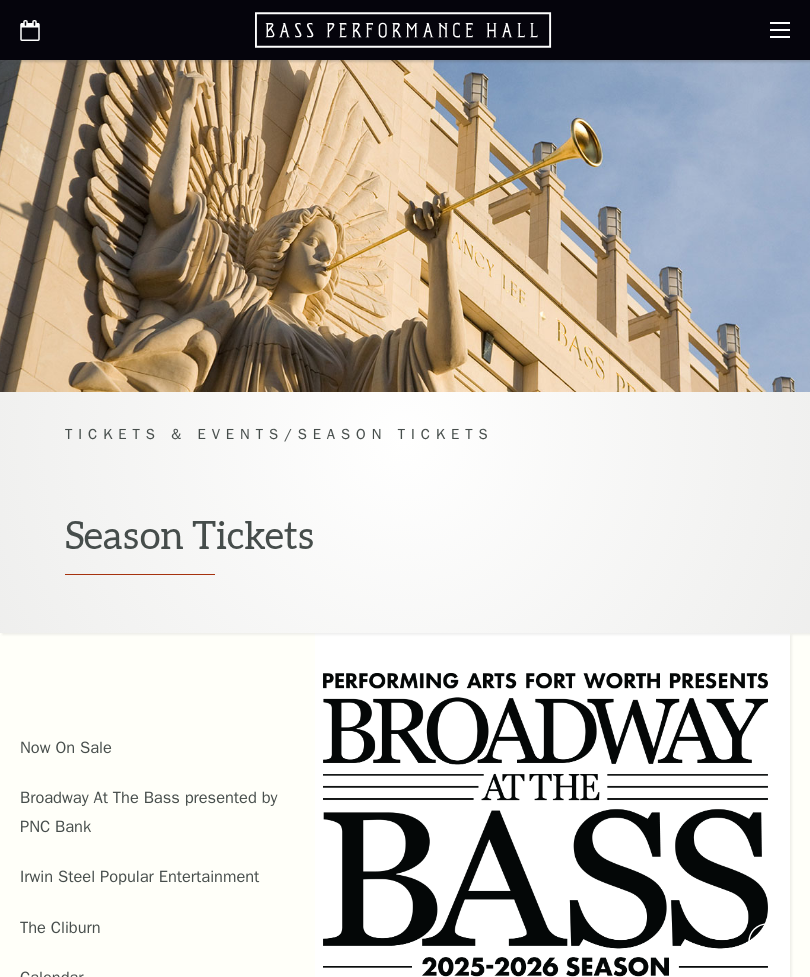 scroll, scrollTop: 0, scrollLeft: 0, axis: both 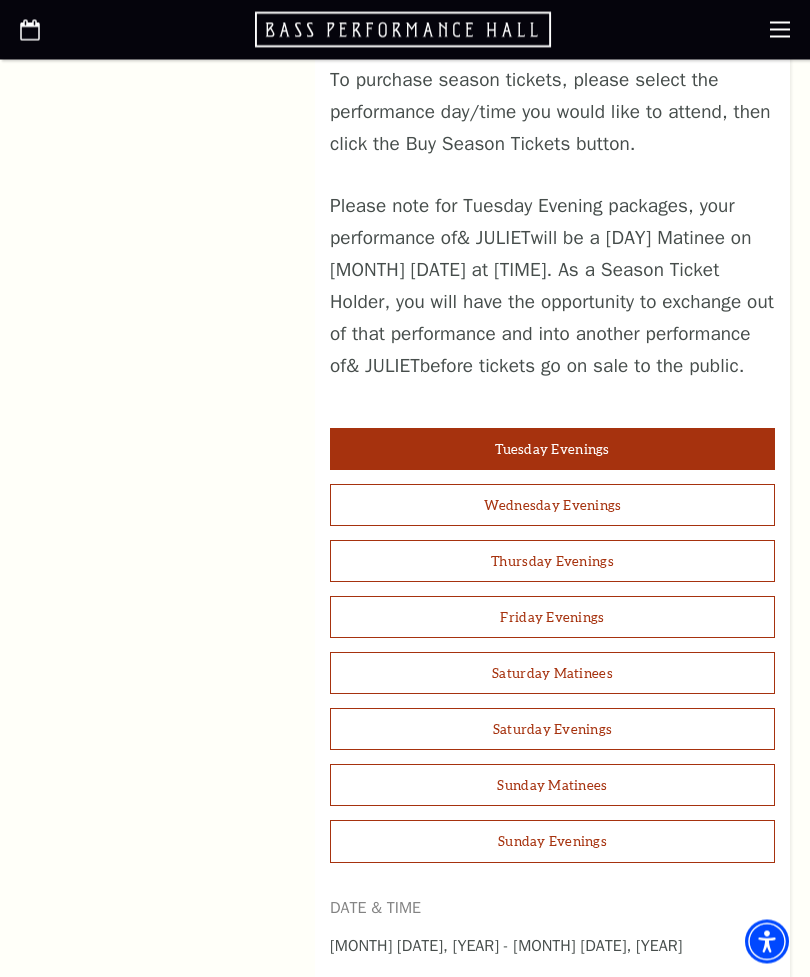 click on "Saturday Evenings" at bounding box center (552, 730) 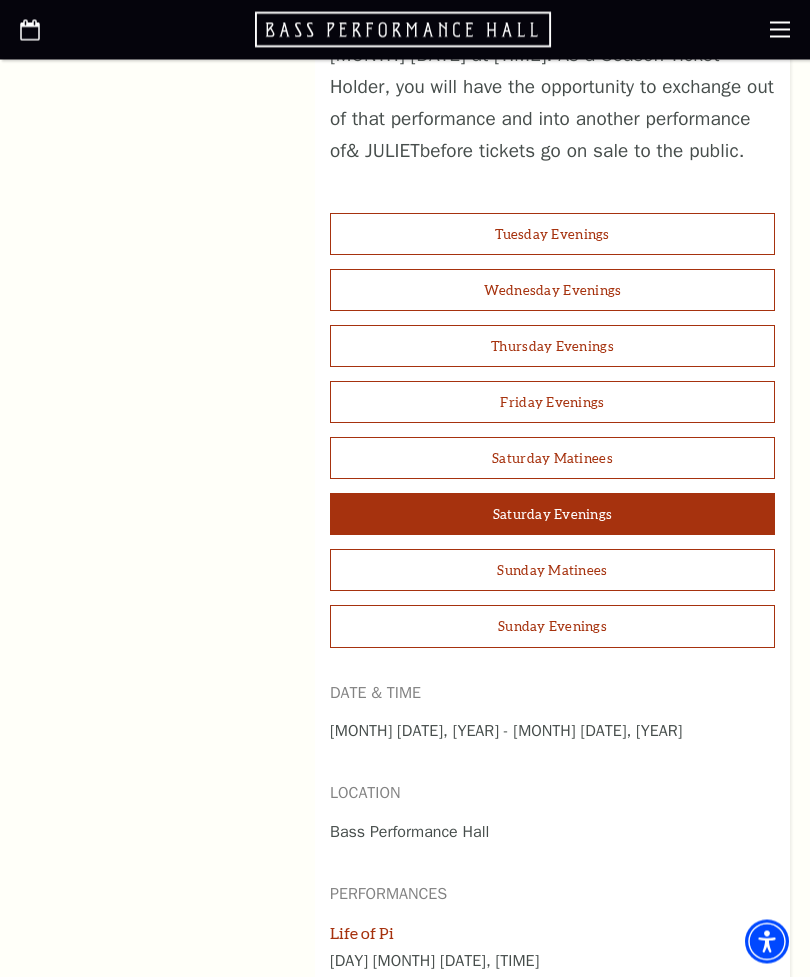 scroll, scrollTop: 1606, scrollLeft: 0, axis: vertical 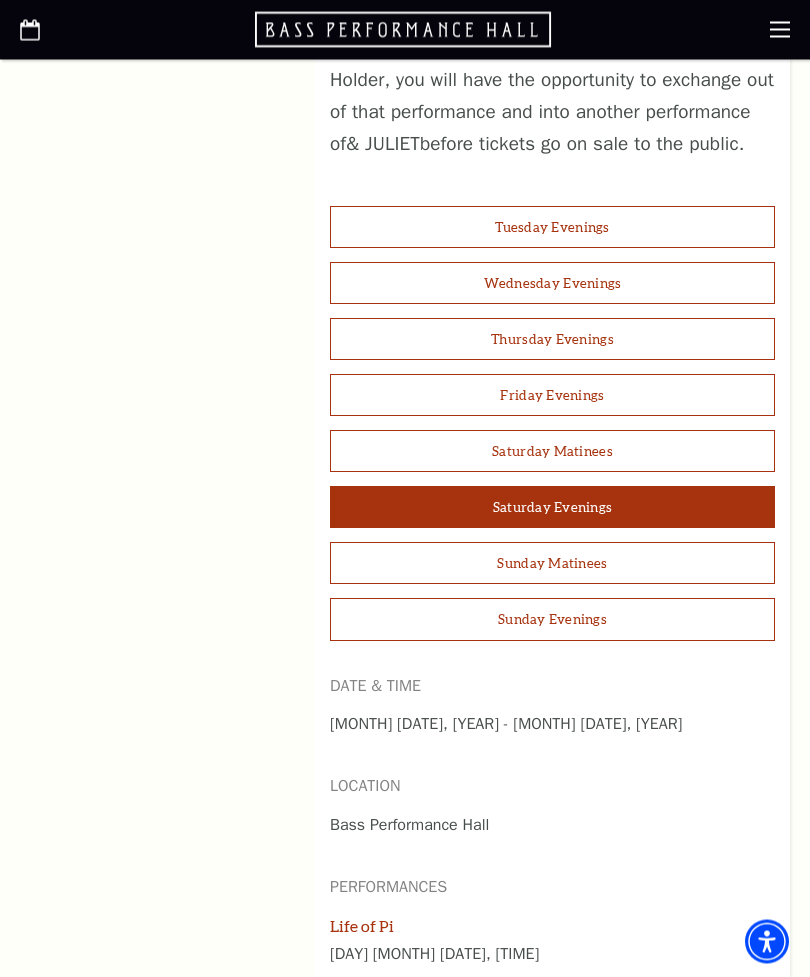 click on "Sunday Evenings" at bounding box center (552, 620) 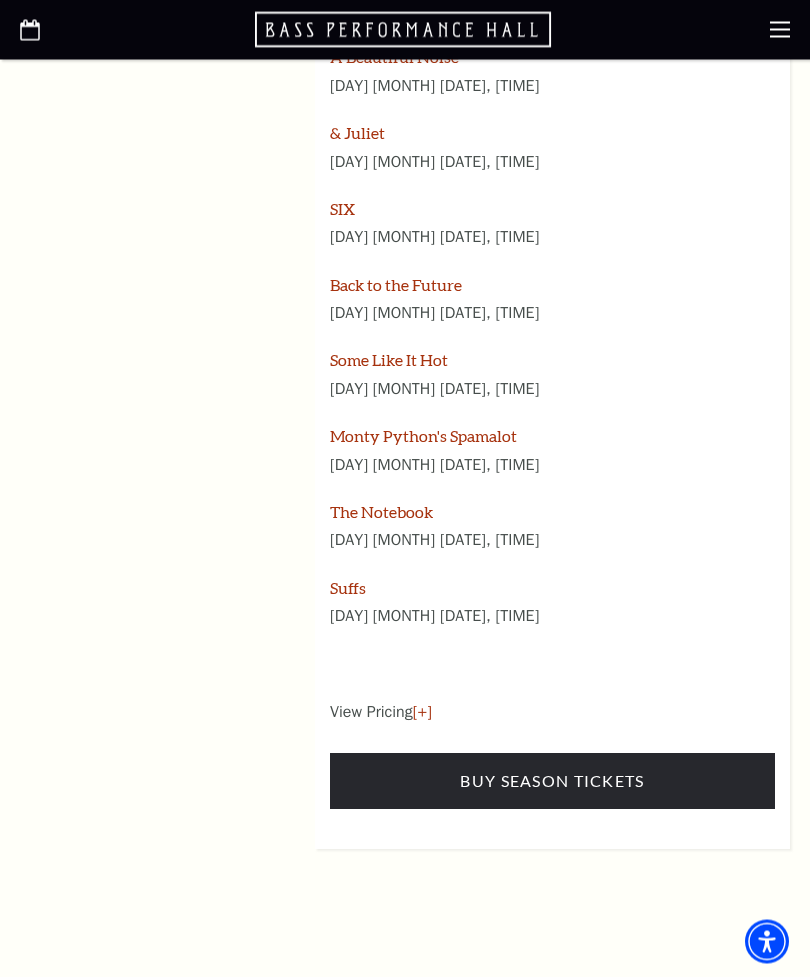 scroll, scrollTop: 2552, scrollLeft: 0, axis: vertical 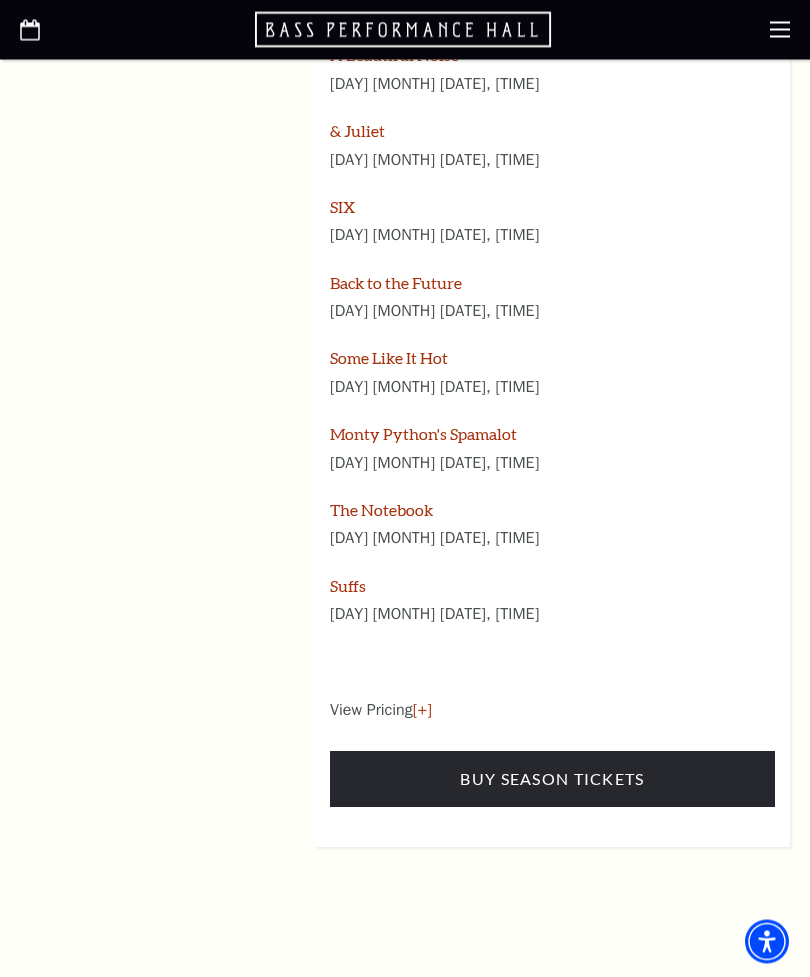 click on "[+]" at bounding box center (422, 711) 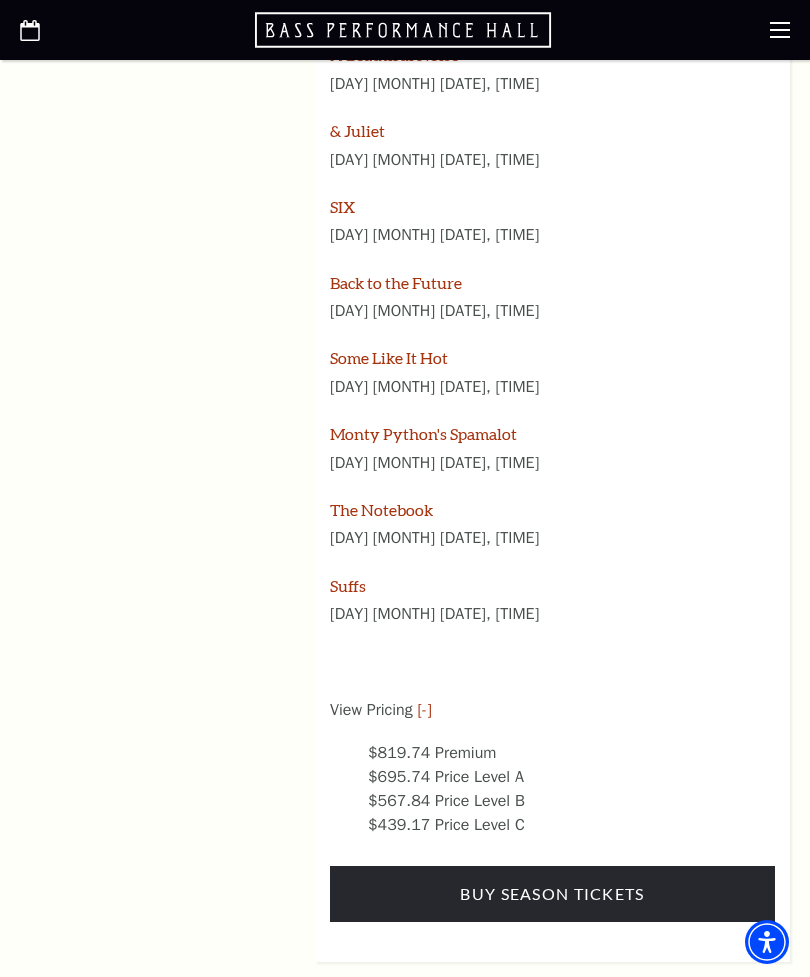 click on "Suffs   Sunday August 9, 6:30 PM" at bounding box center (552, 613) 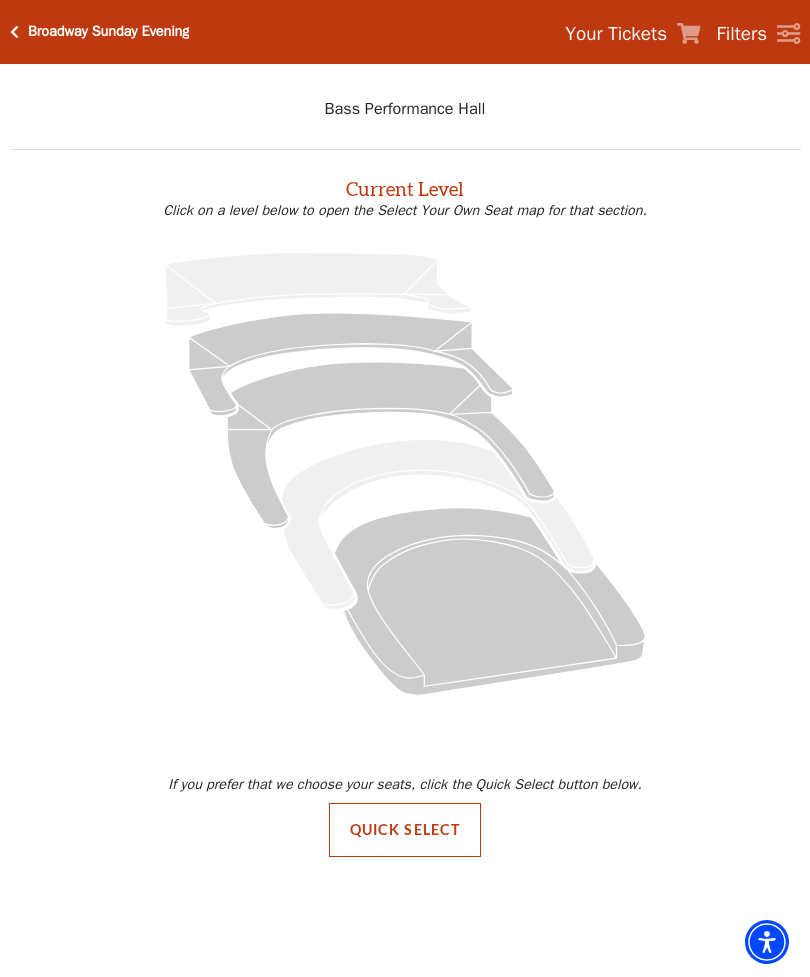 scroll, scrollTop: 0, scrollLeft: 0, axis: both 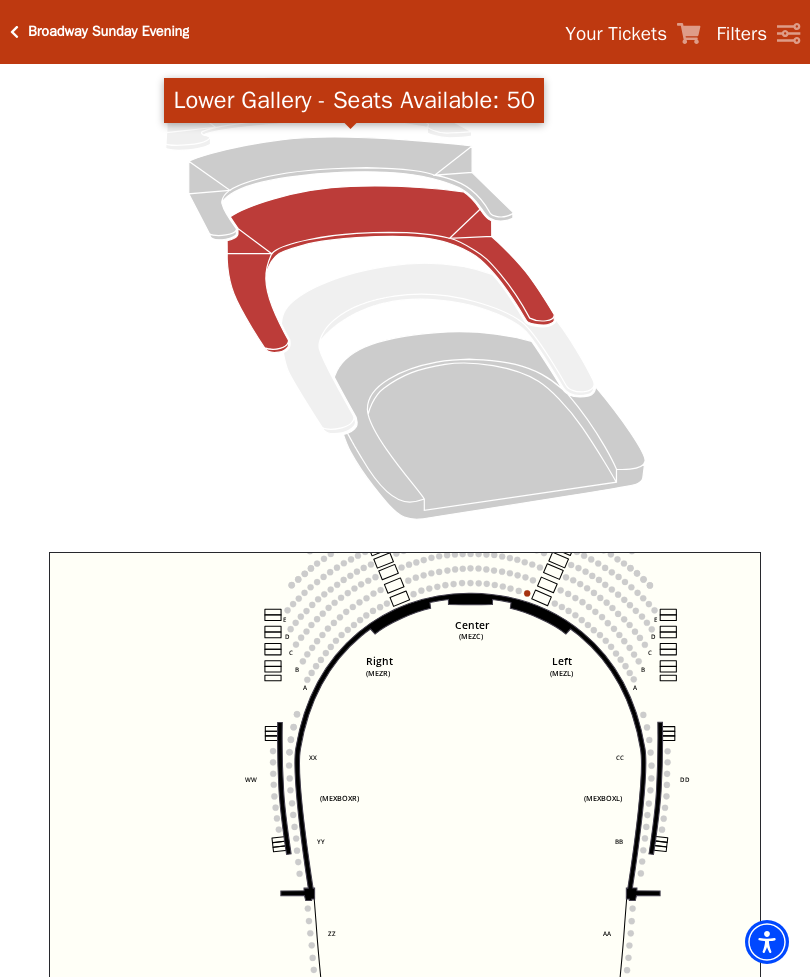 click 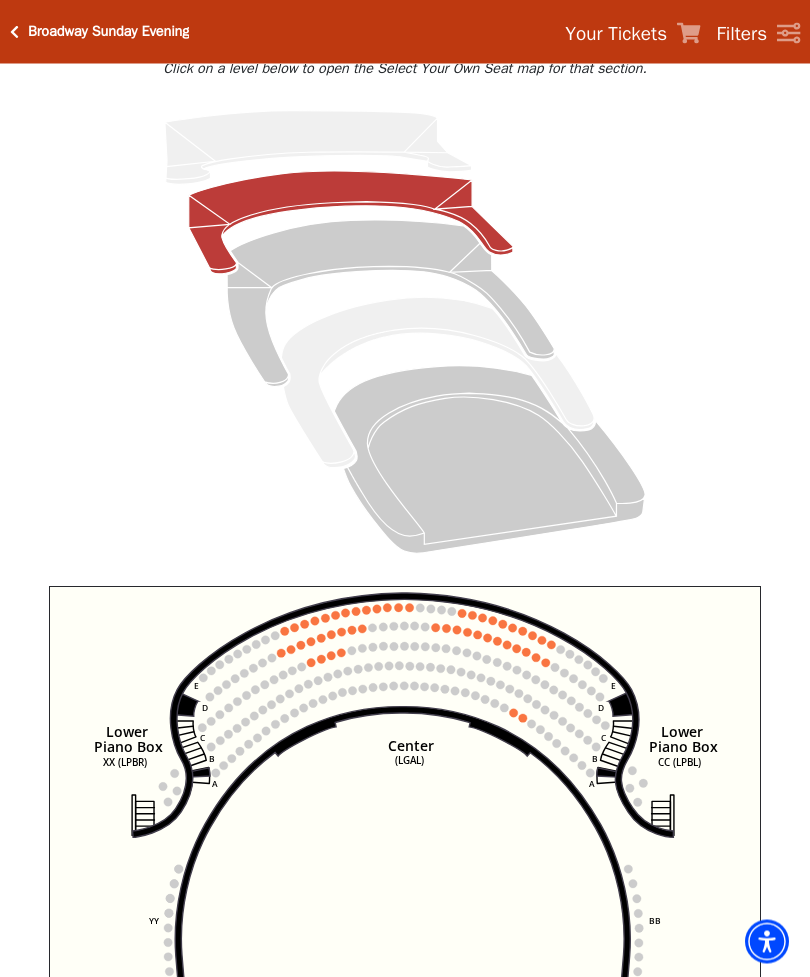scroll, scrollTop: 177, scrollLeft: 0, axis: vertical 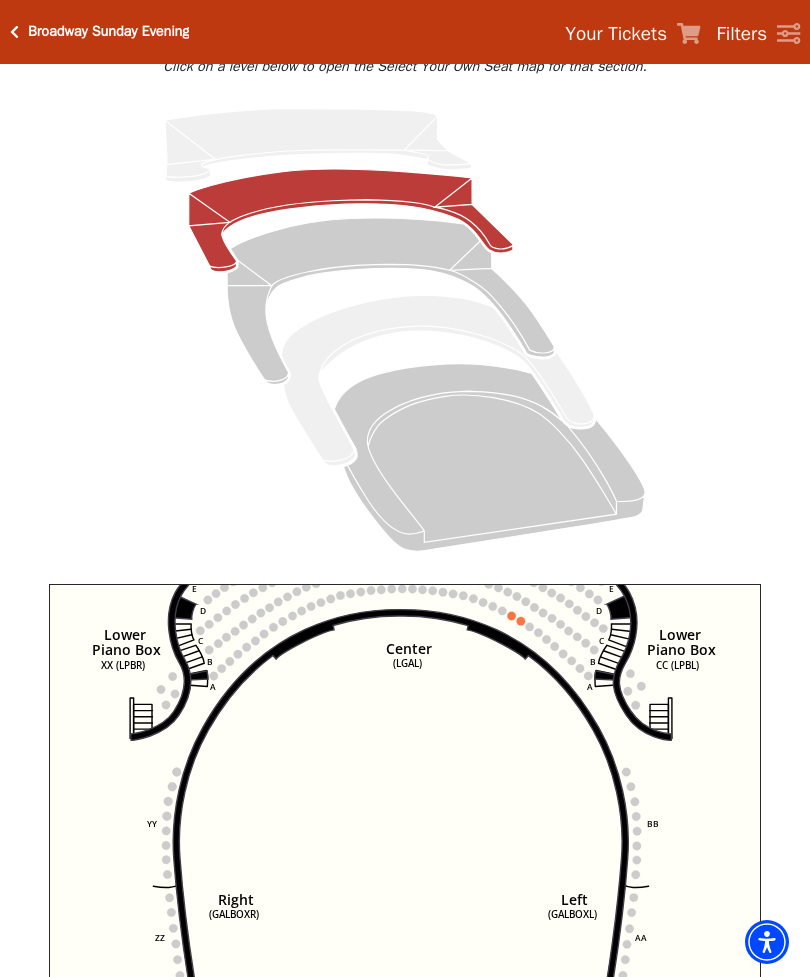 click on "Right   (GALBOXR)   E   D   C   B   A   E   D   C   B   A   YY   ZZ   Left   (GALBOXL)   BB   AA   Center   Lower   Piano Box   (LGAL)   CC (LPBL)   Lower   Piano Box   XX (LPBR)" 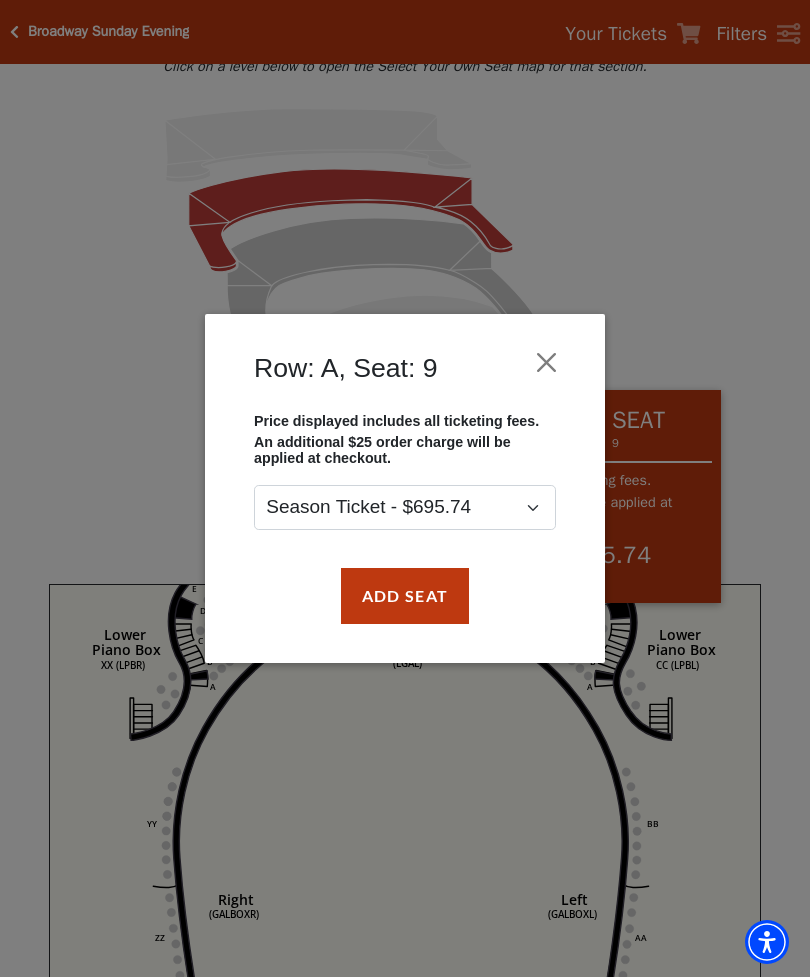 click at bounding box center [547, 362] 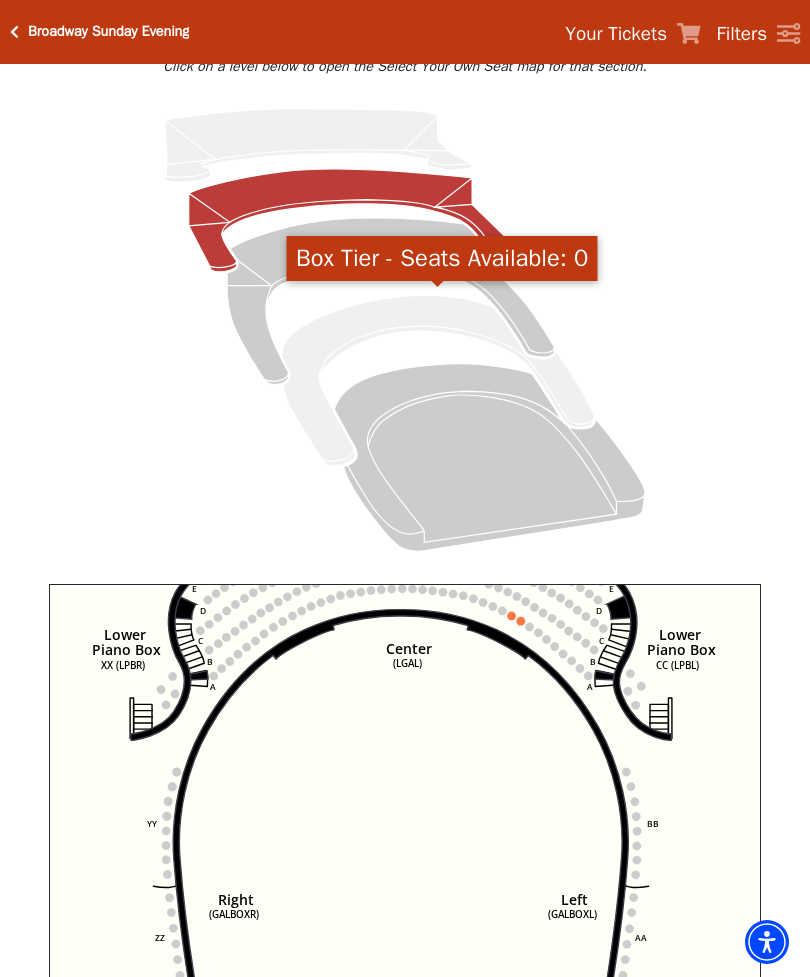 click 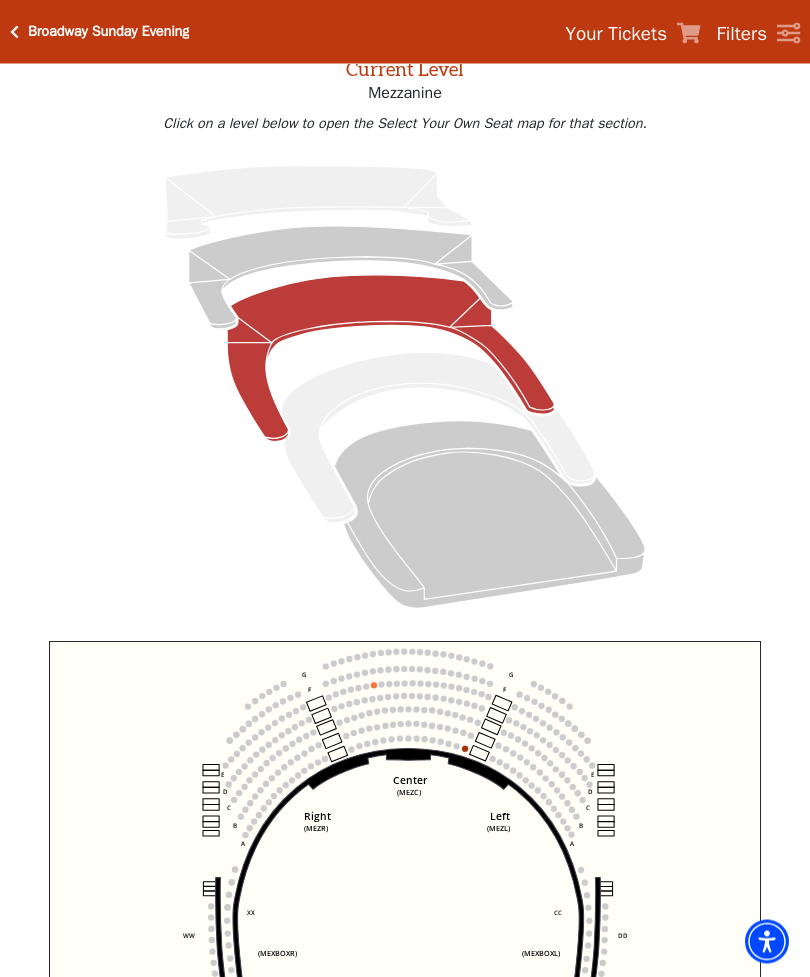 scroll, scrollTop: 122, scrollLeft: 0, axis: vertical 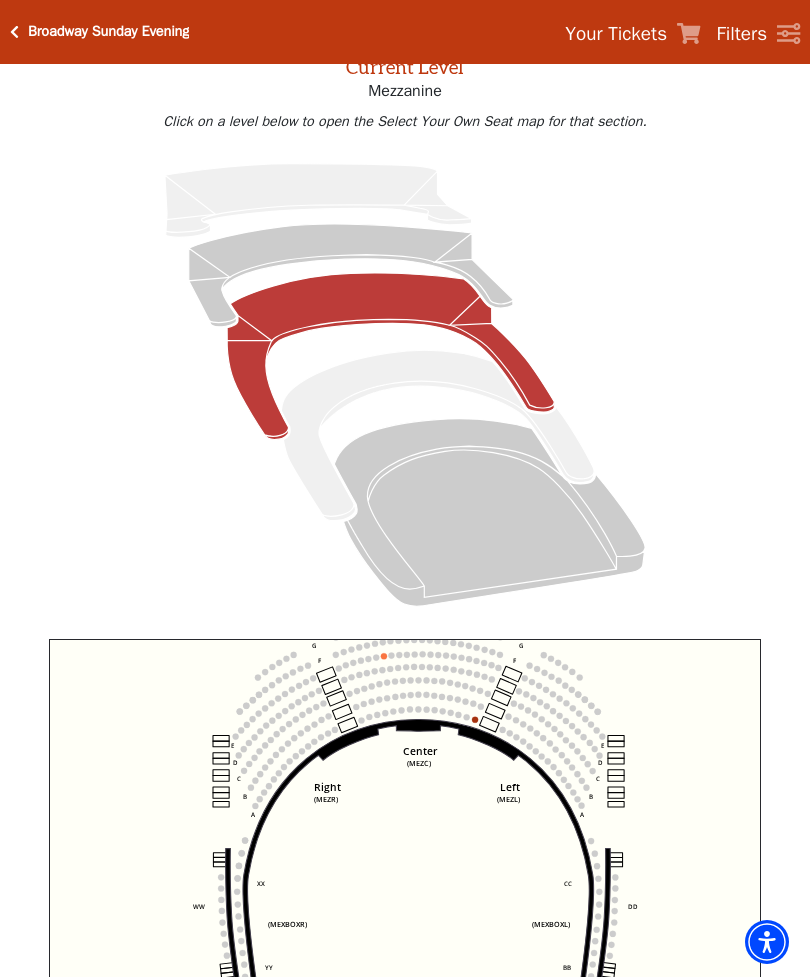 click 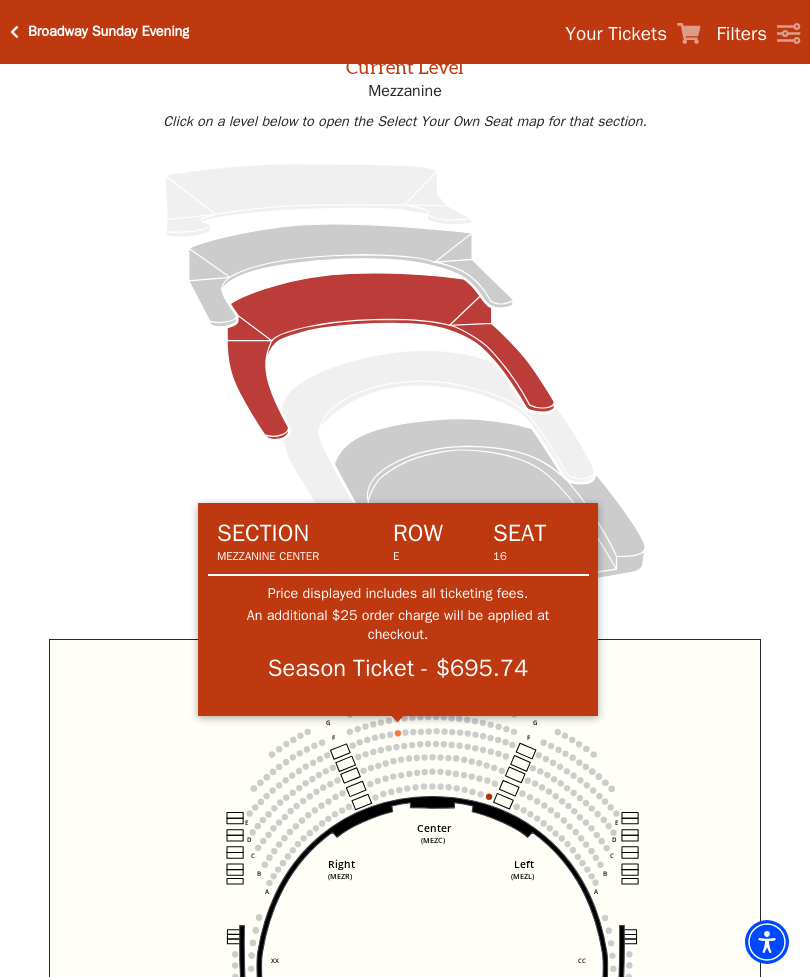 click 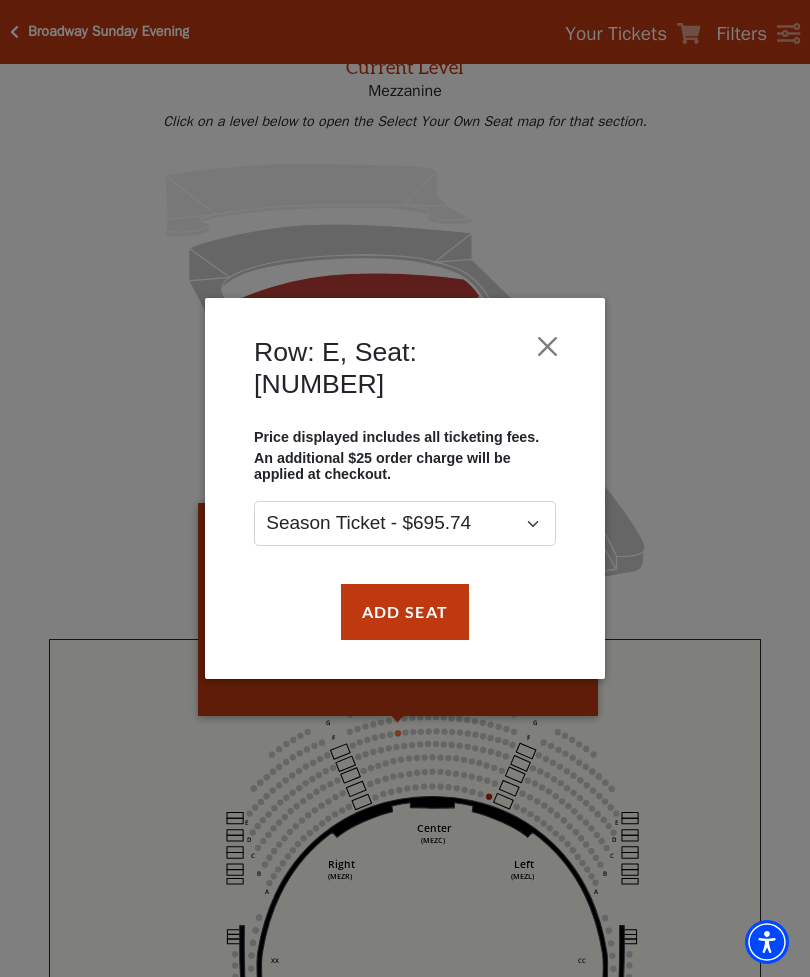 click at bounding box center (547, 346) 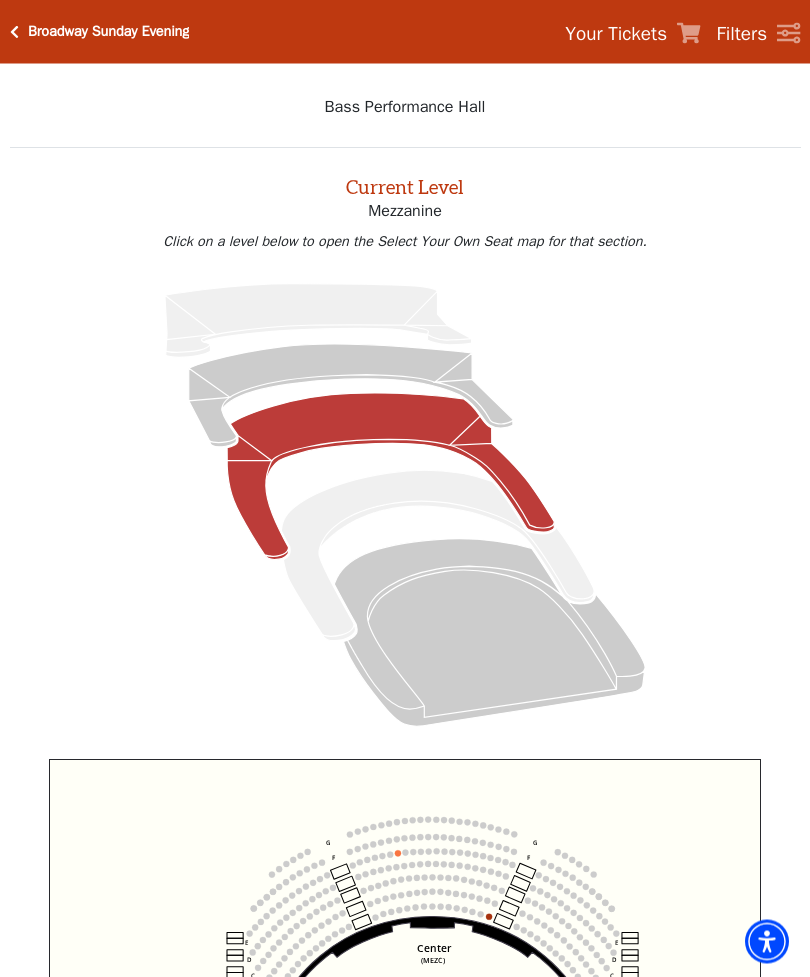 scroll, scrollTop: 0, scrollLeft: 0, axis: both 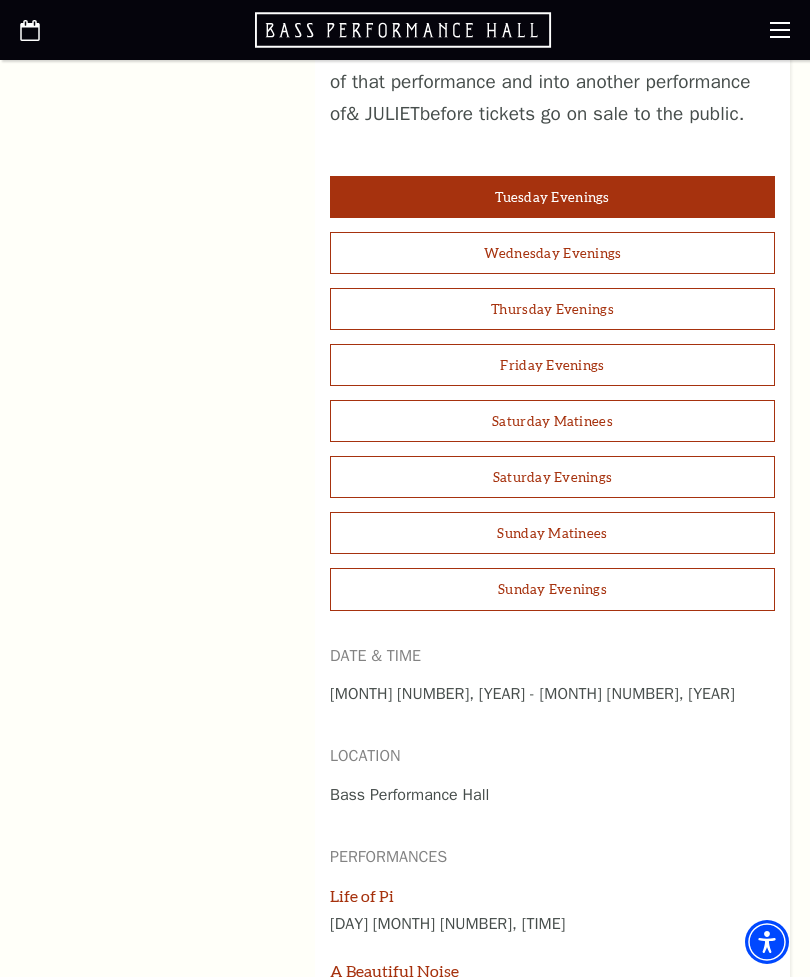 click on "Saturday Evenings" at bounding box center (552, 477) 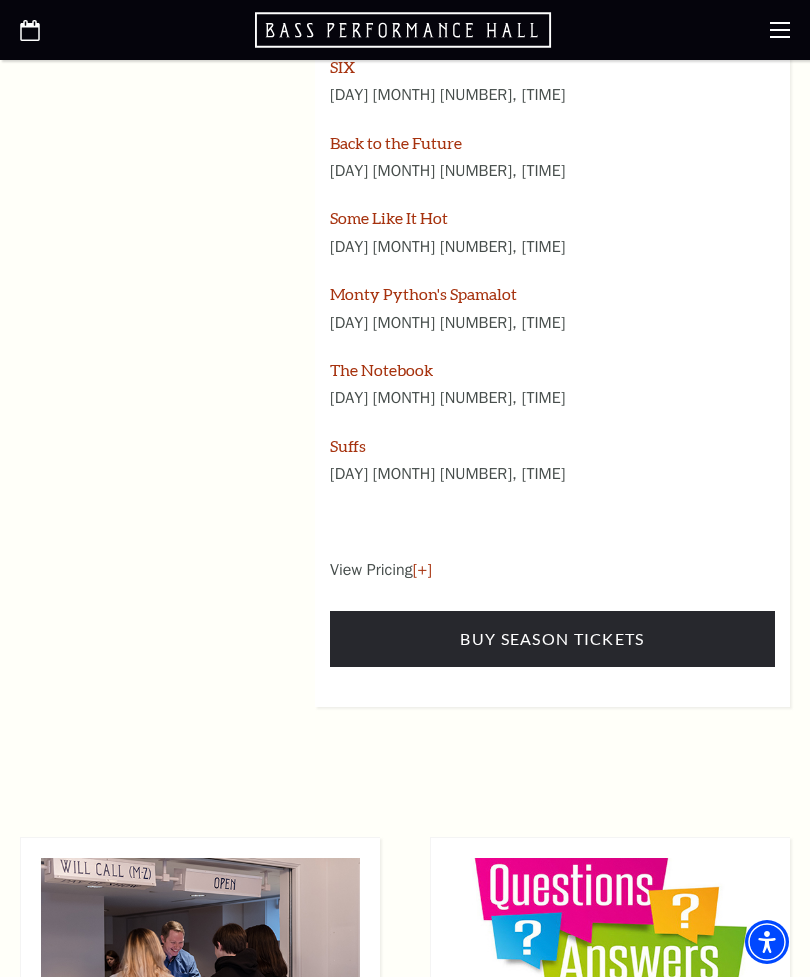scroll, scrollTop: 2706, scrollLeft: 0, axis: vertical 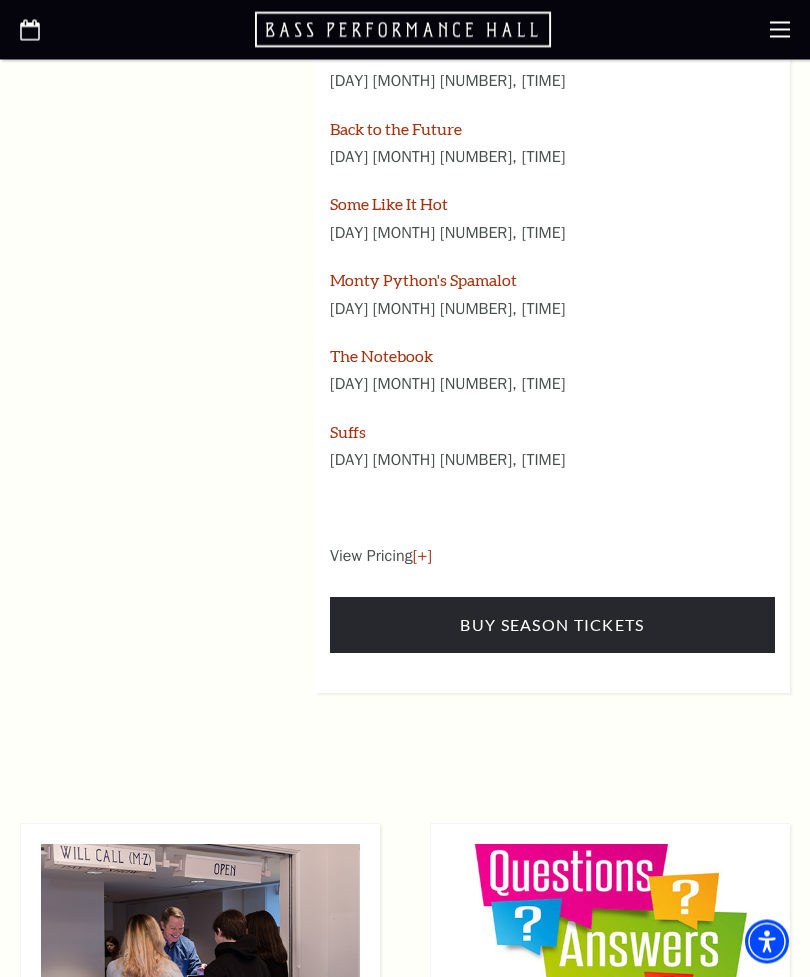 click on "Buy Season Tickets" at bounding box center [552, 626] 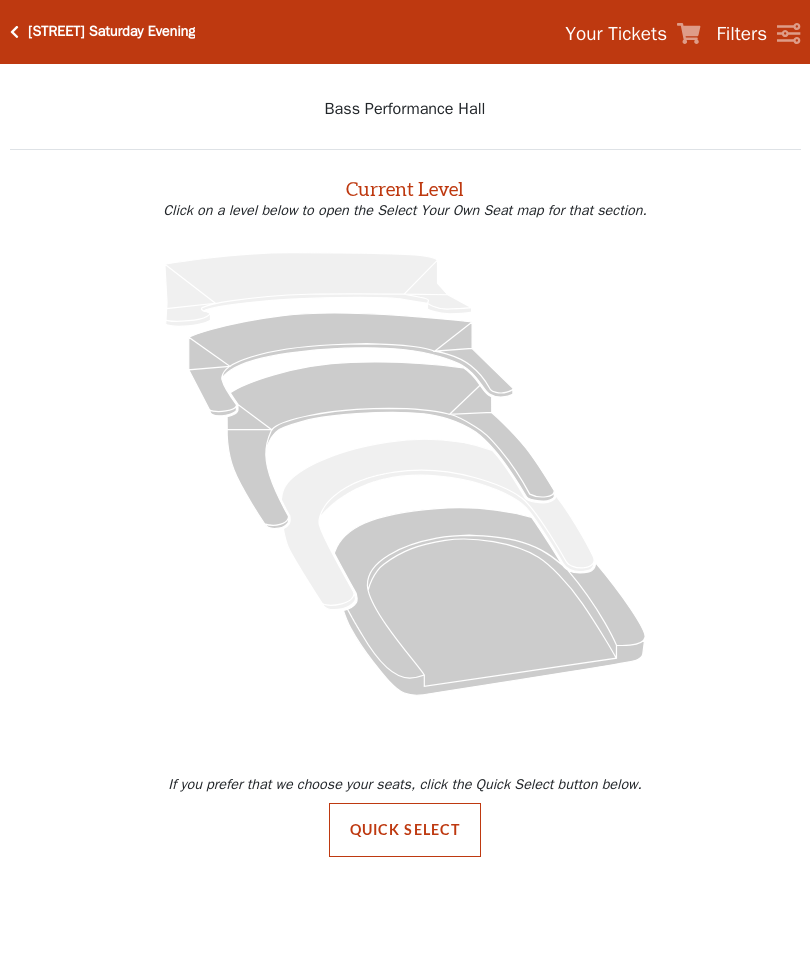 scroll, scrollTop: 0, scrollLeft: 0, axis: both 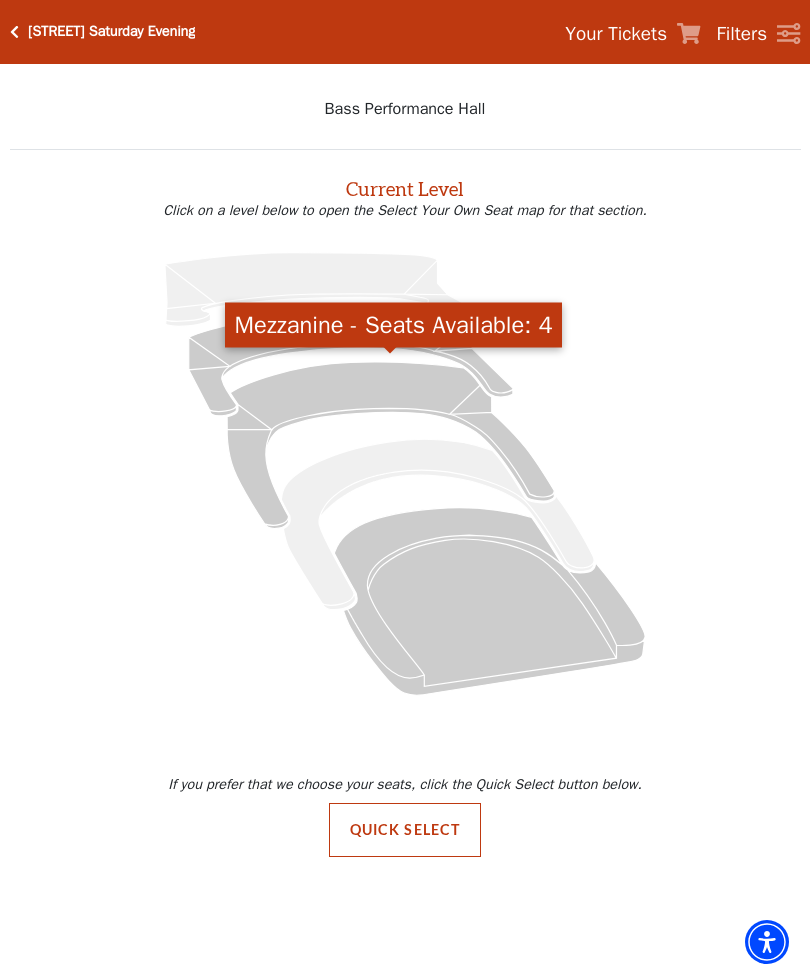 click 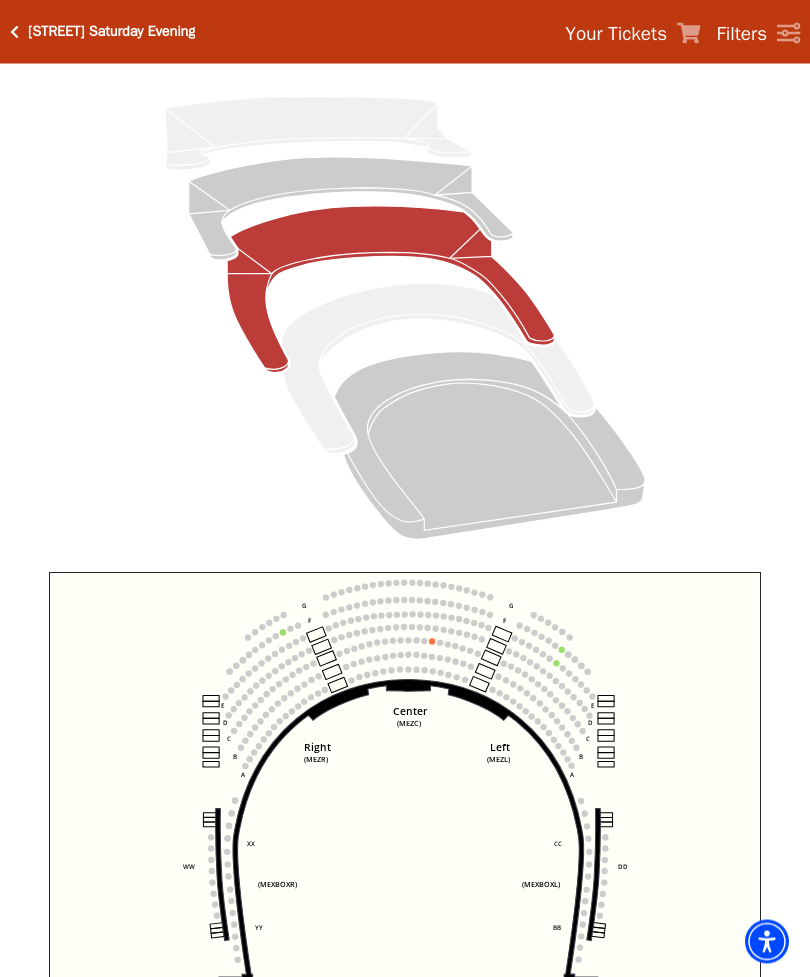 scroll, scrollTop: 196, scrollLeft: 0, axis: vertical 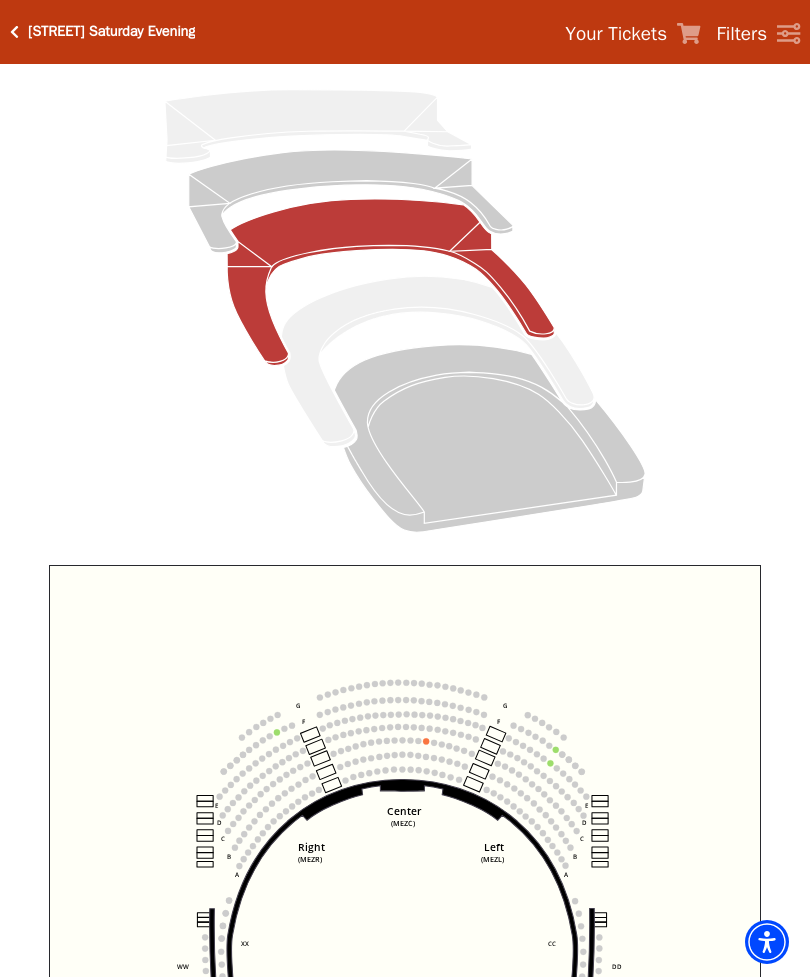 click 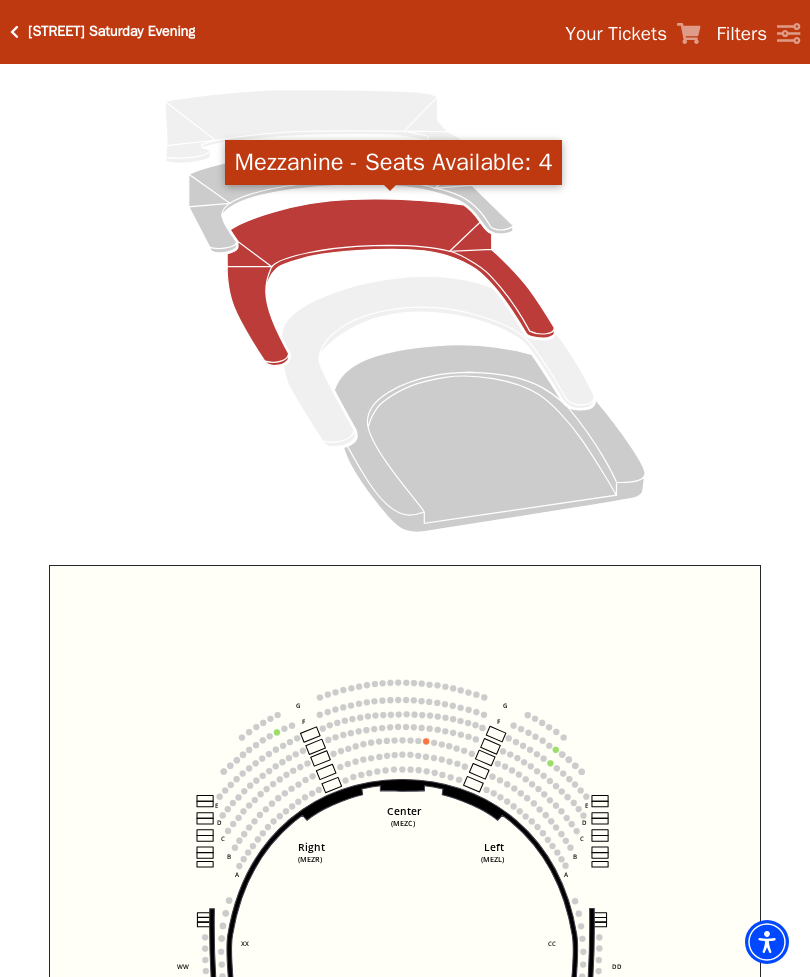 click 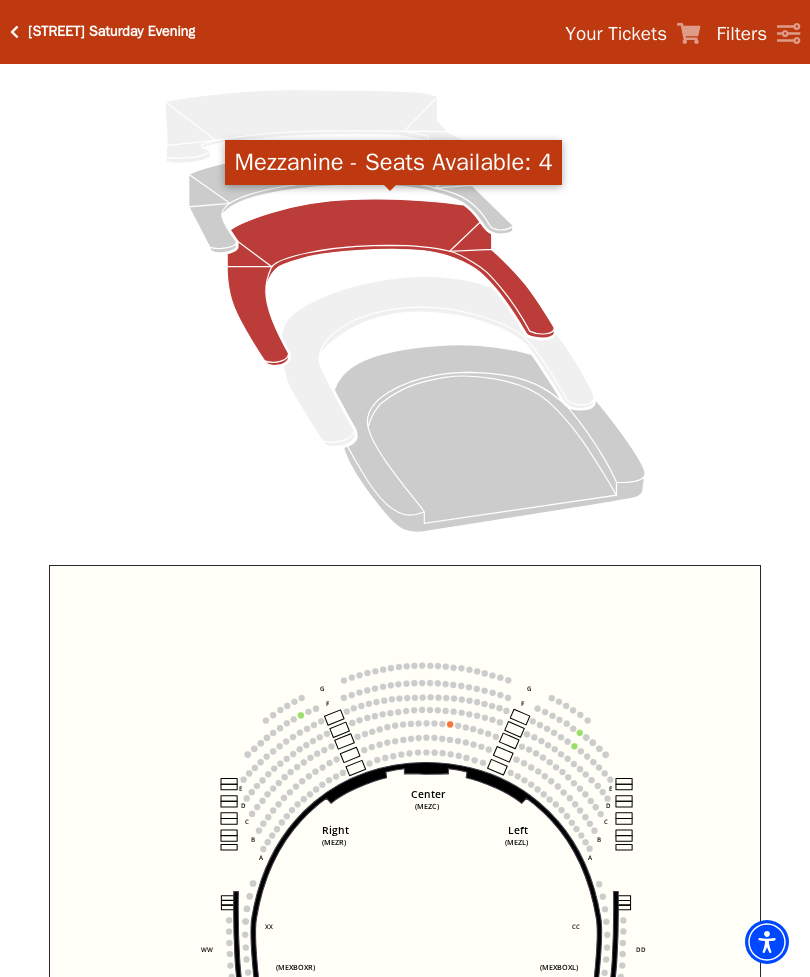click 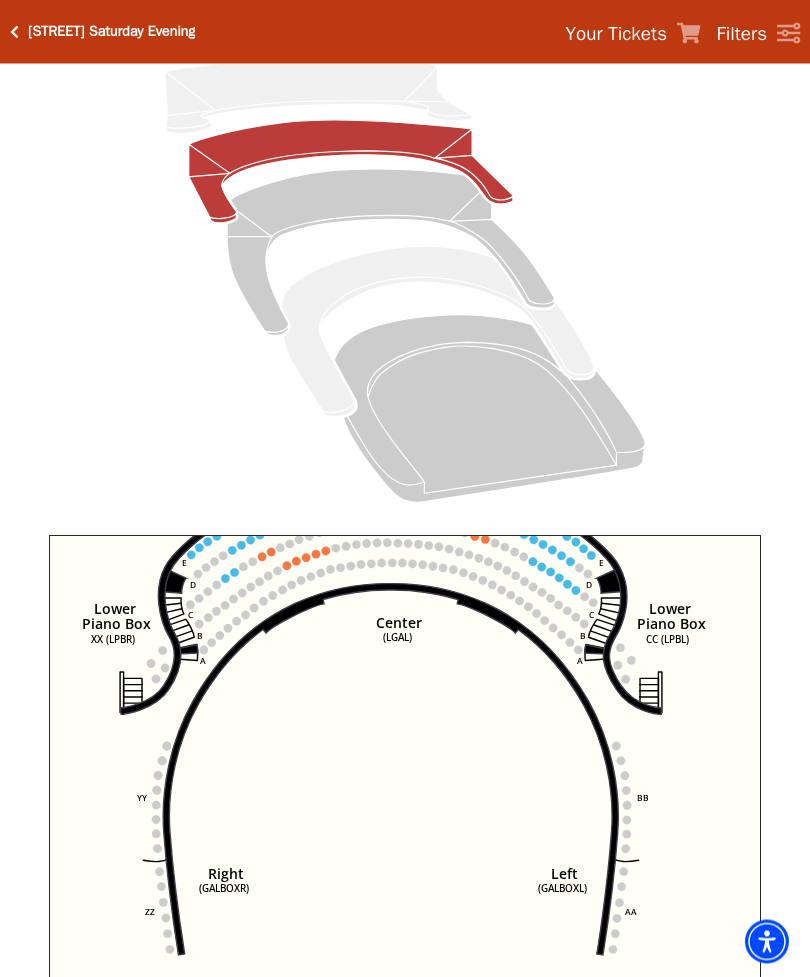 scroll, scrollTop: 234, scrollLeft: 0, axis: vertical 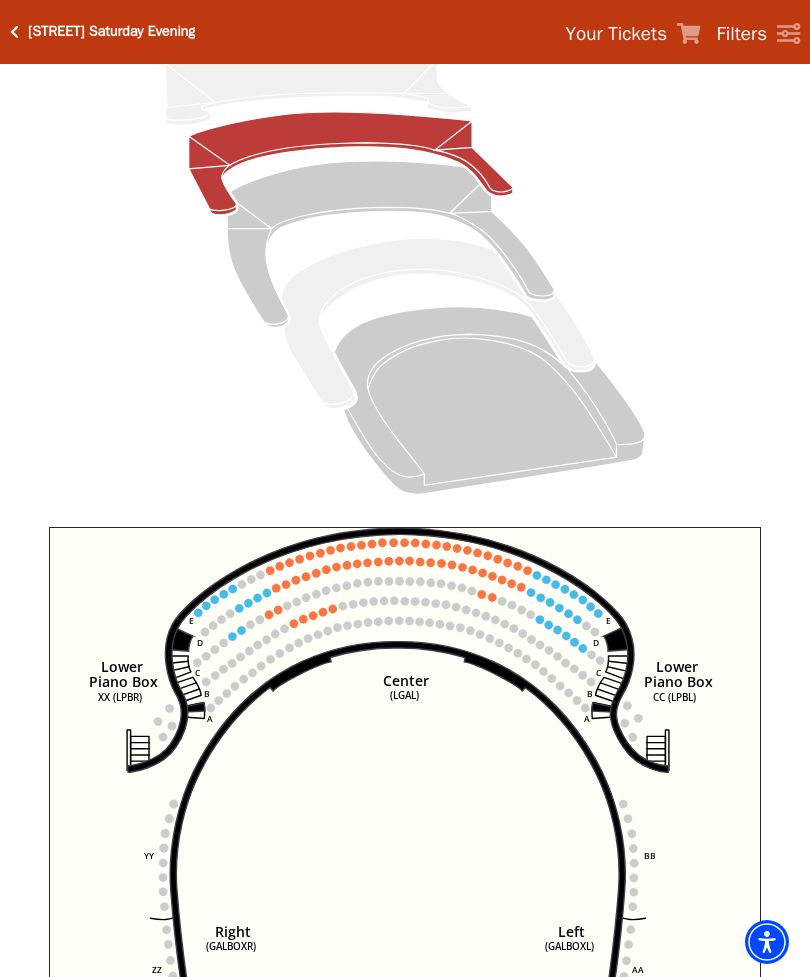 click 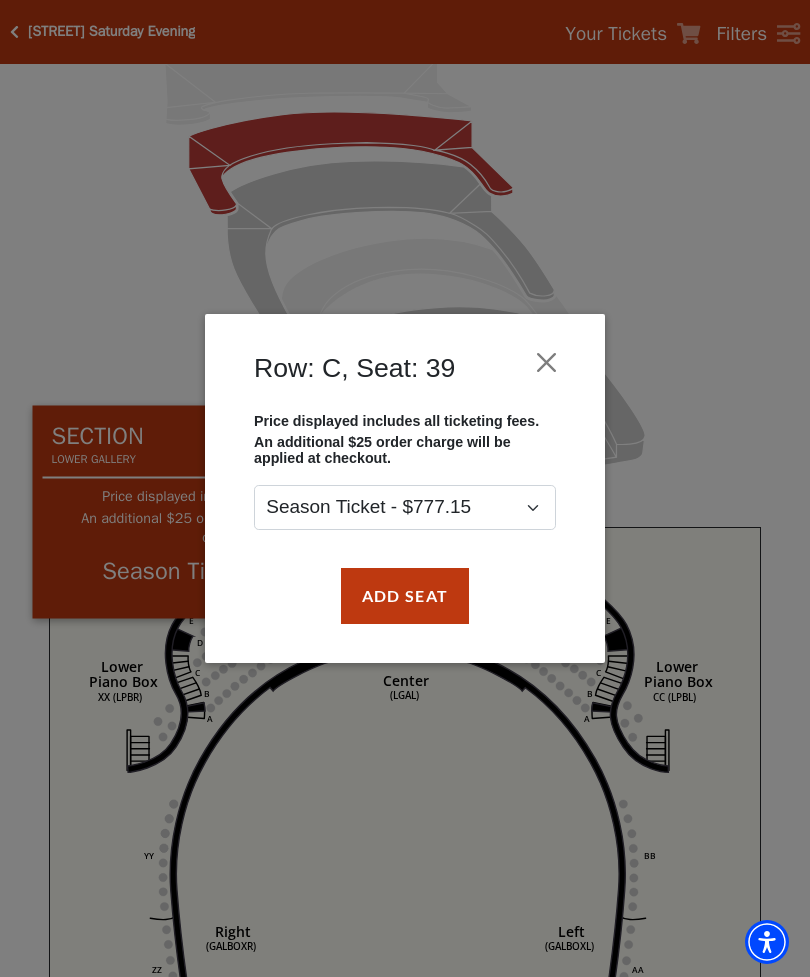 click at bounding box center (547, 362) 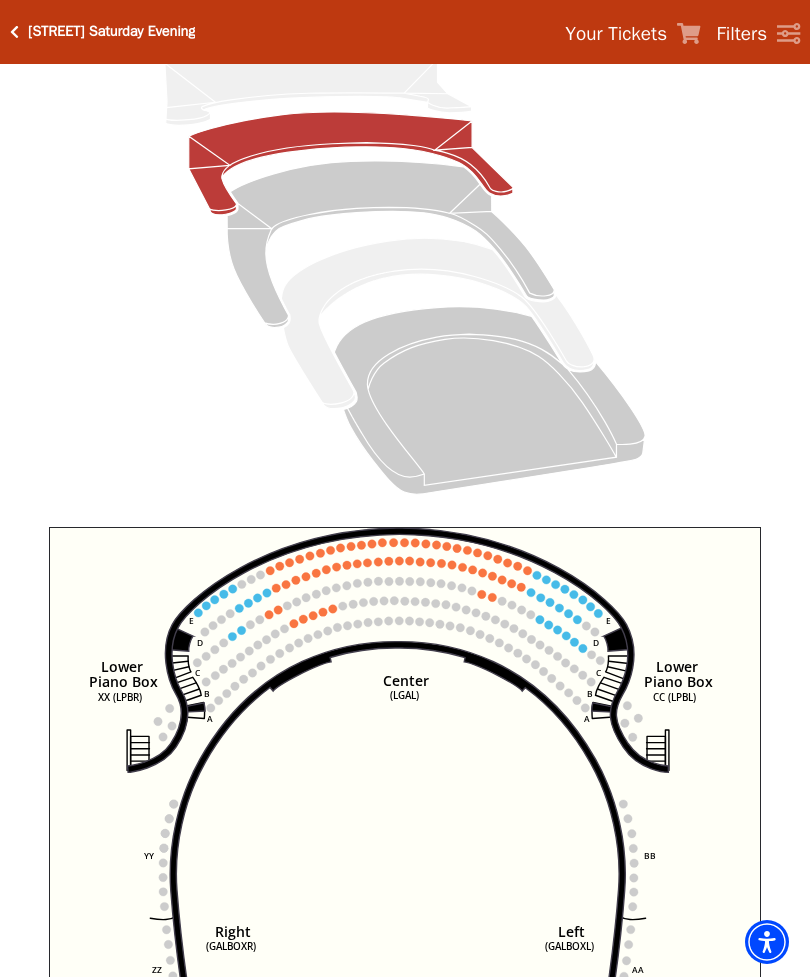 click 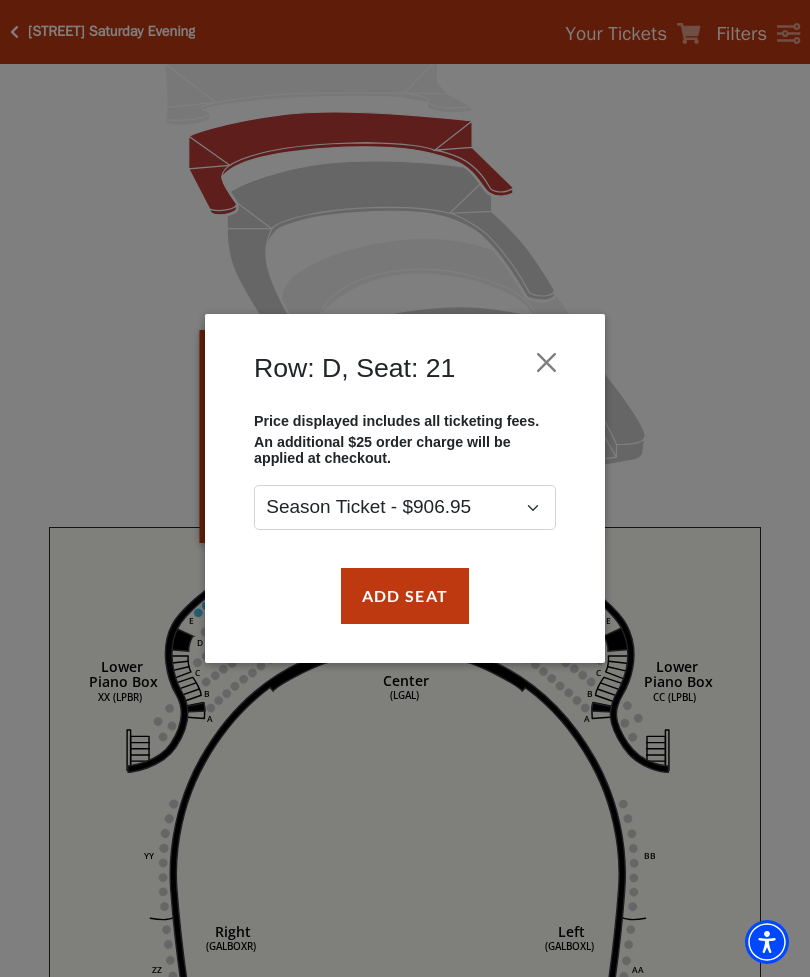 click at bounding box center (547, 362) 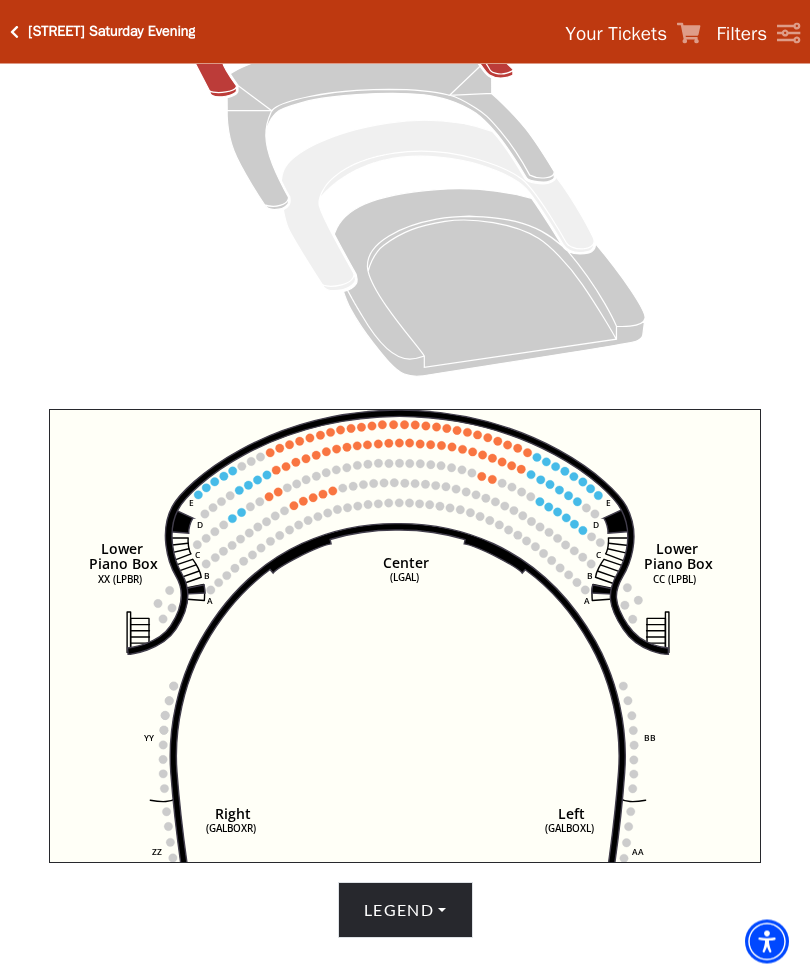 scroll, scrollTop: 353, scrollLeft: 0, axis: vertical 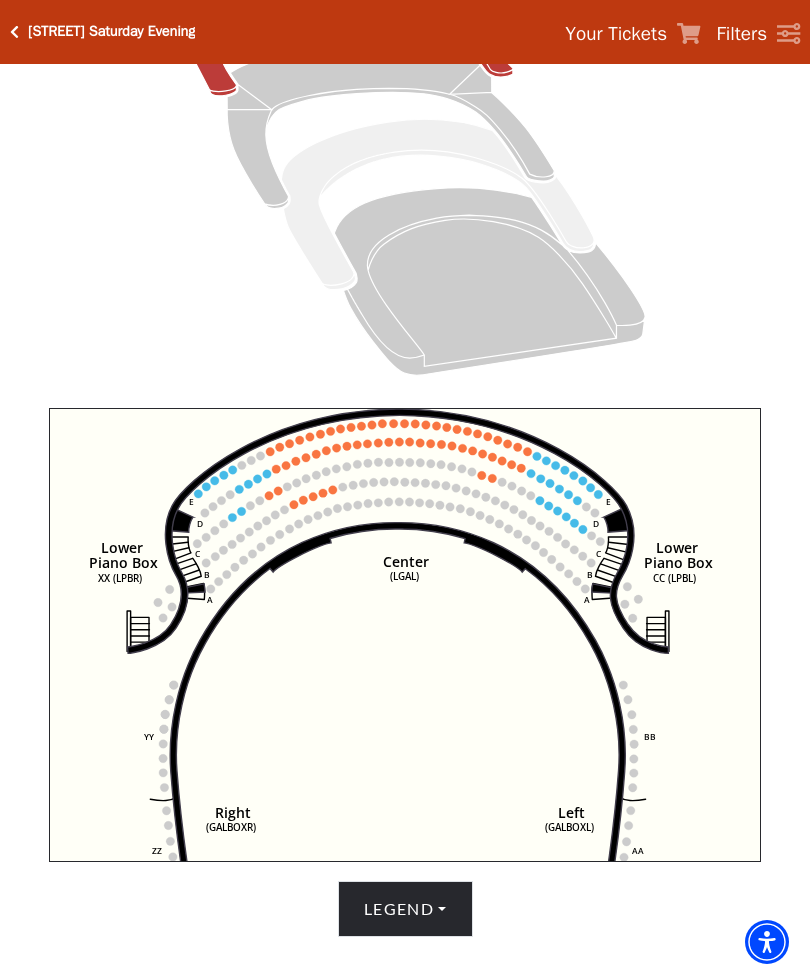 click 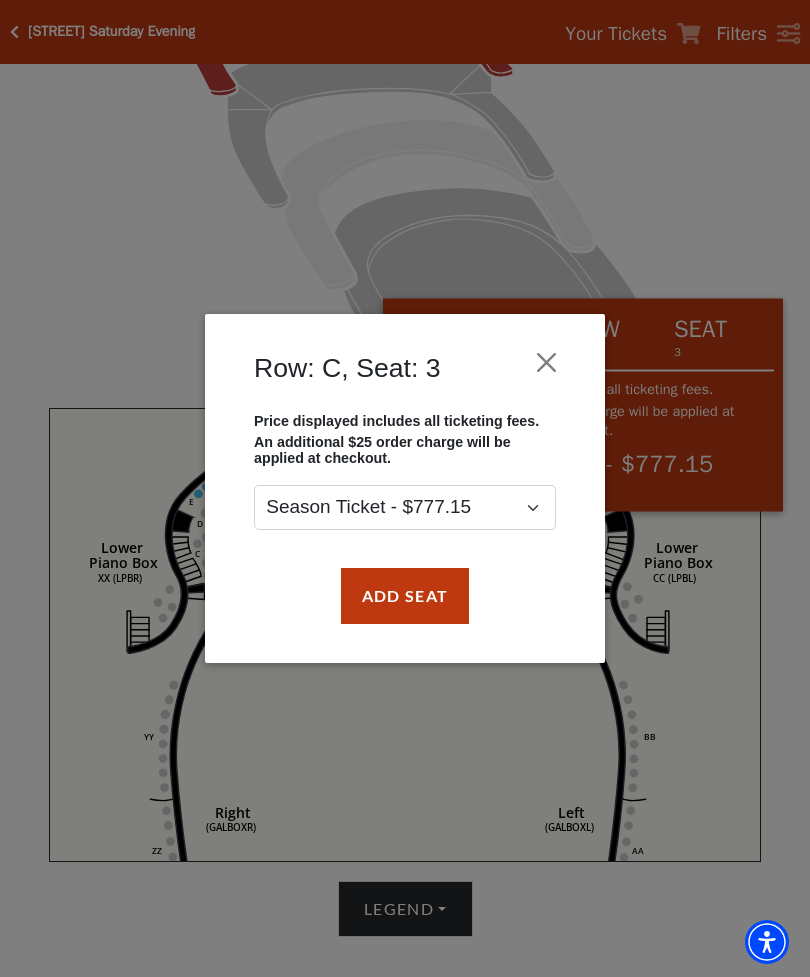 click at bounding box center (547, 362) 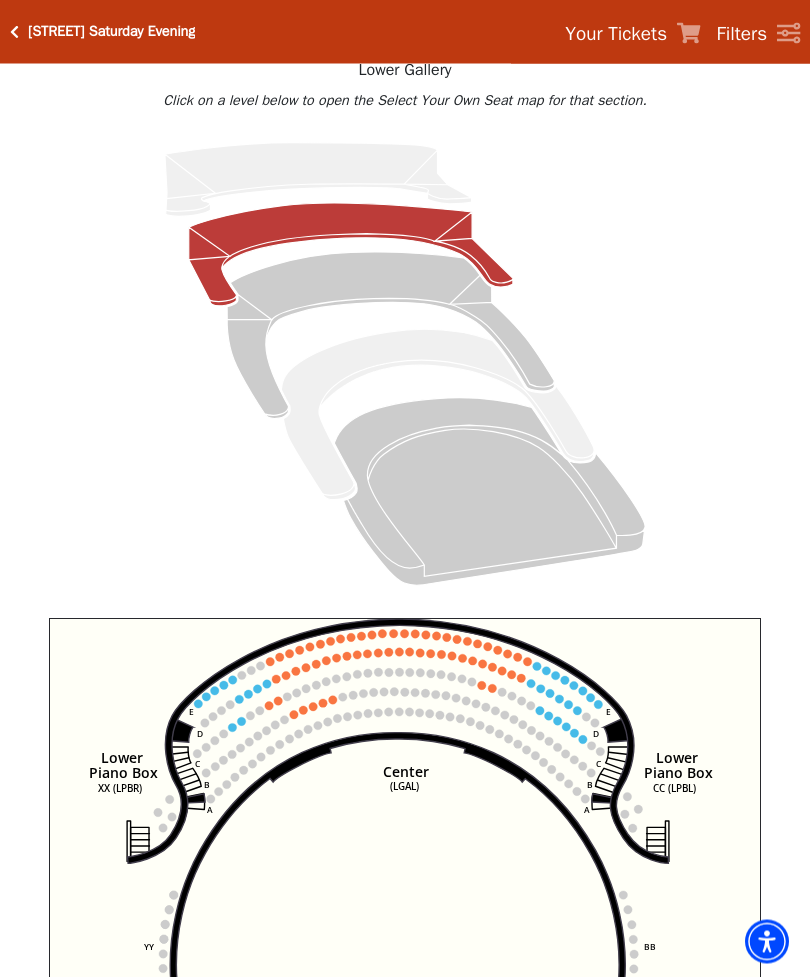 scroll, scrollTop: 143, scrollLeft: 0, axis: vertical 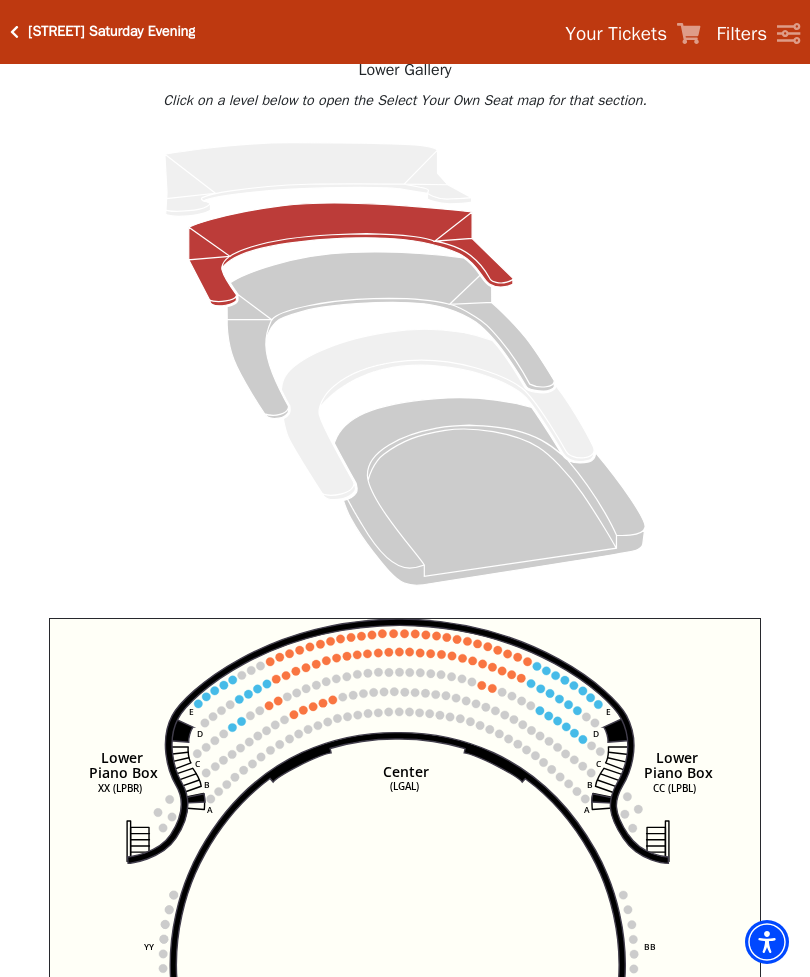 click 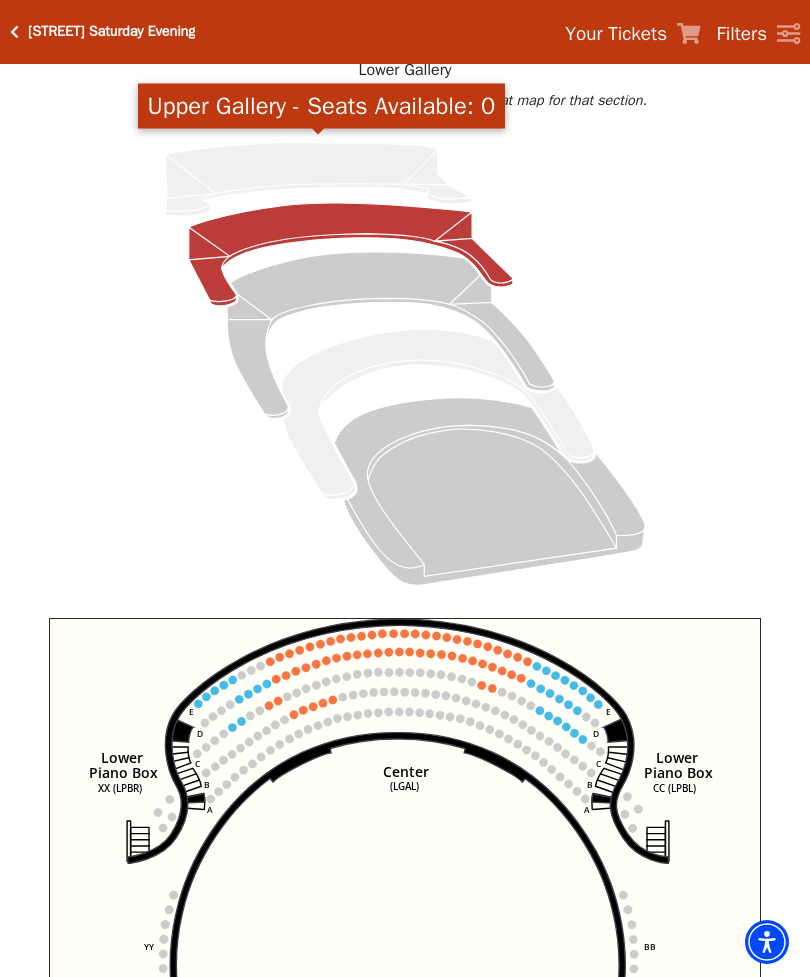 click 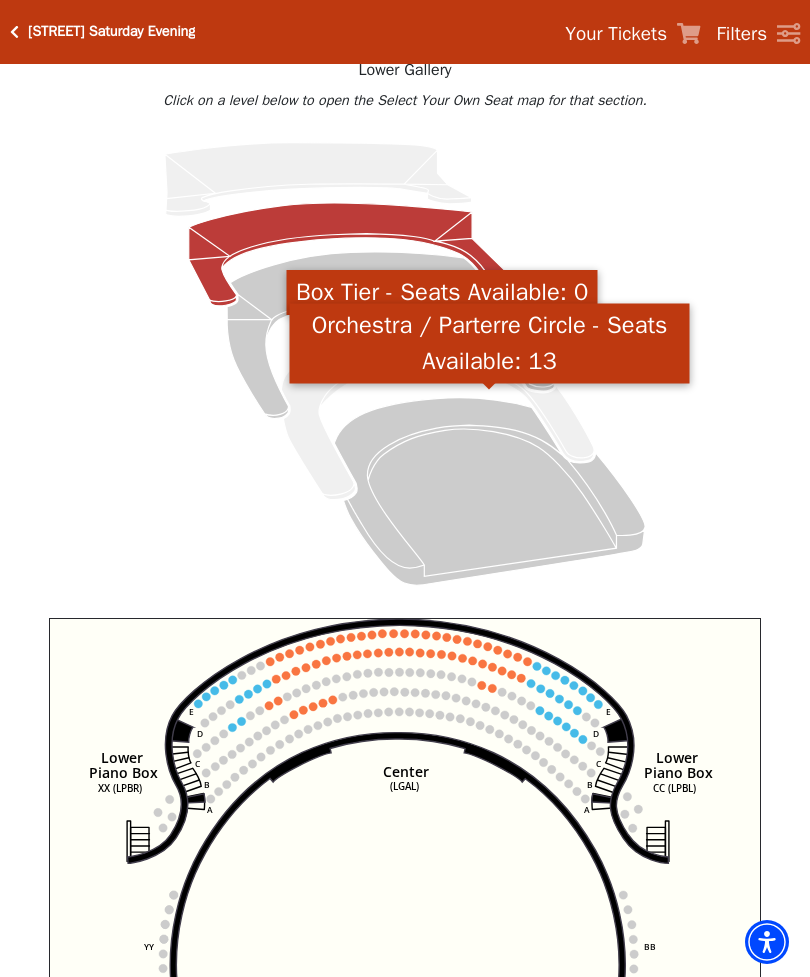 click 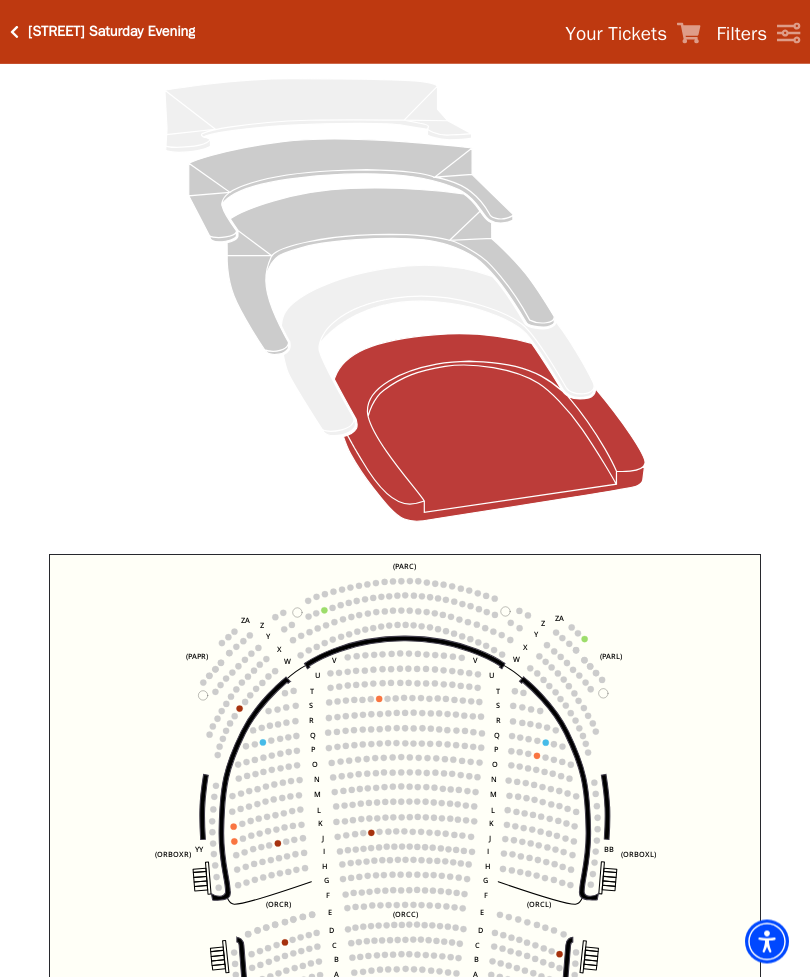 scroll, scrollTop: 207, scrollLeft: 0, axis: vertical 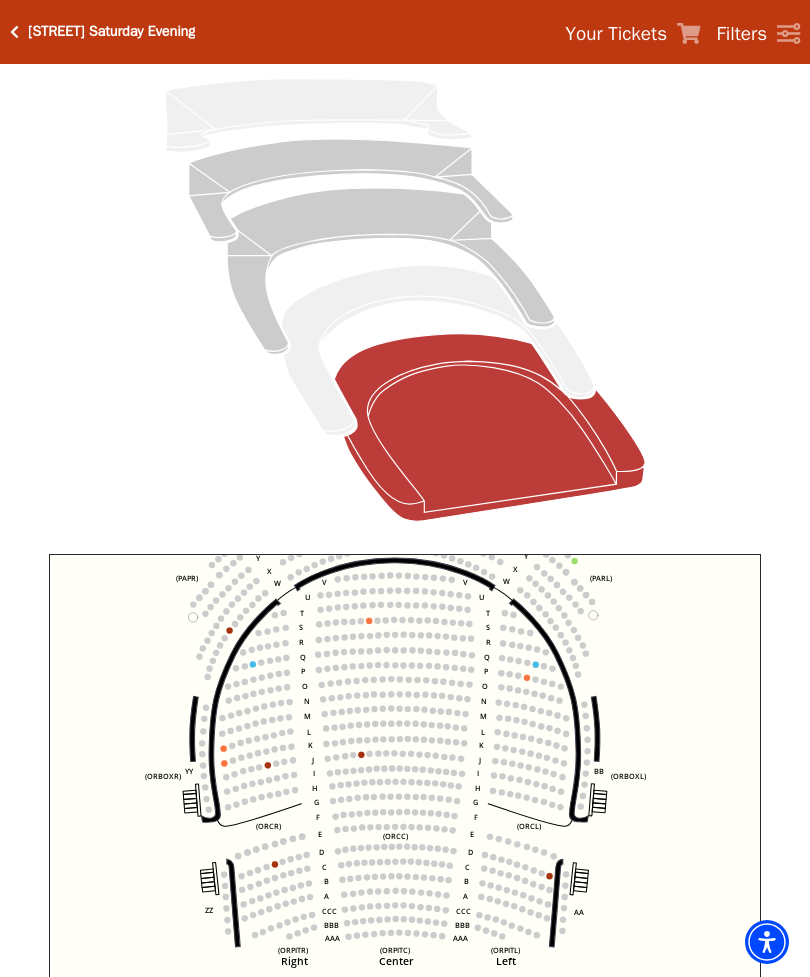click 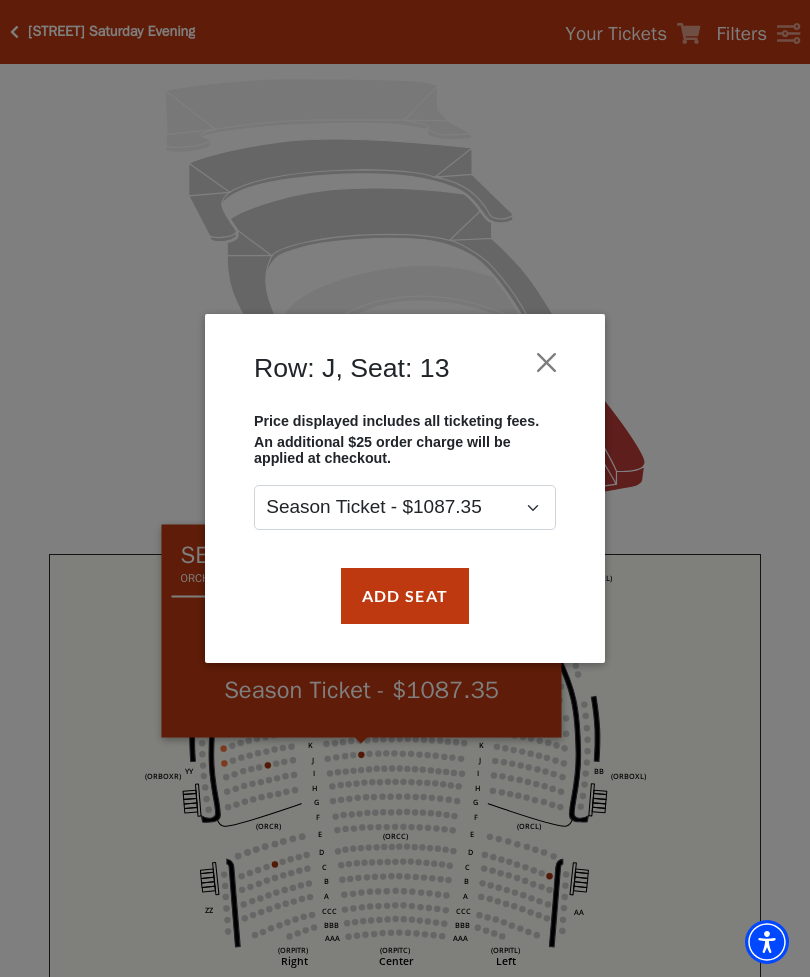 click at bounding box center [547, 362] 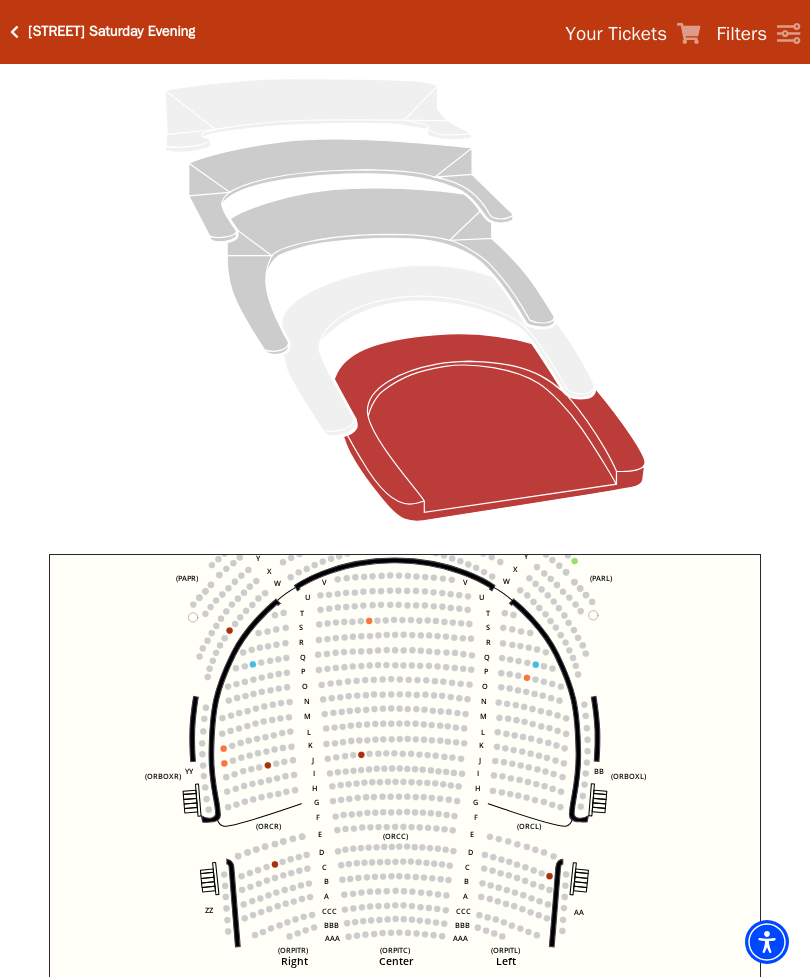 click 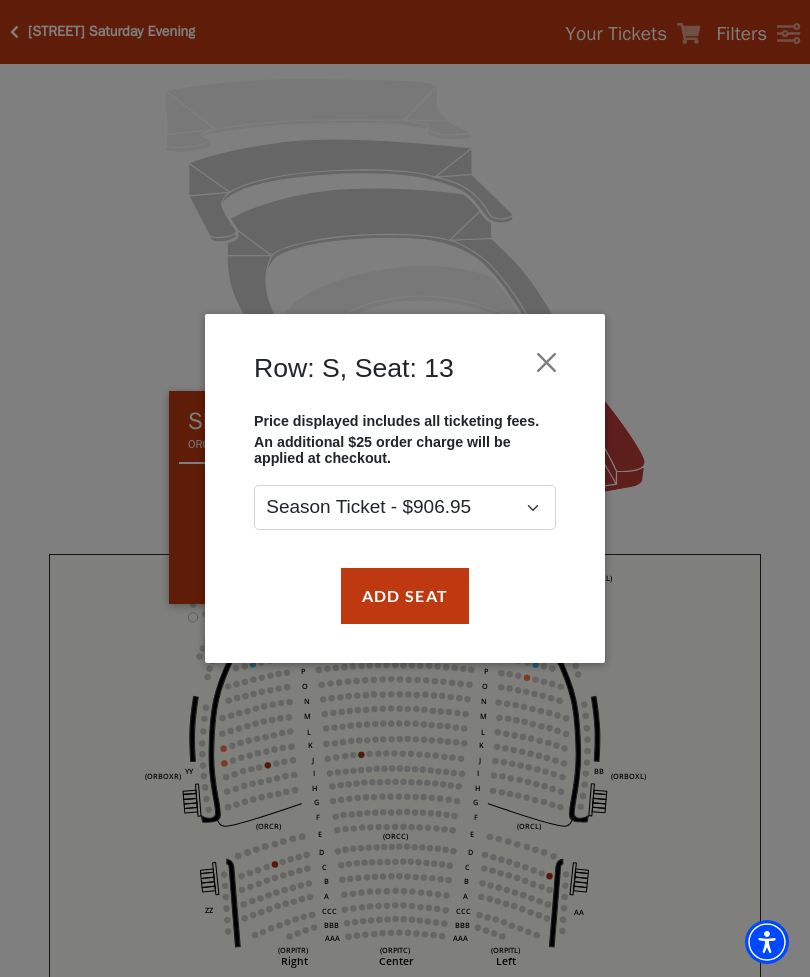 click at bounding box center (547, 362) 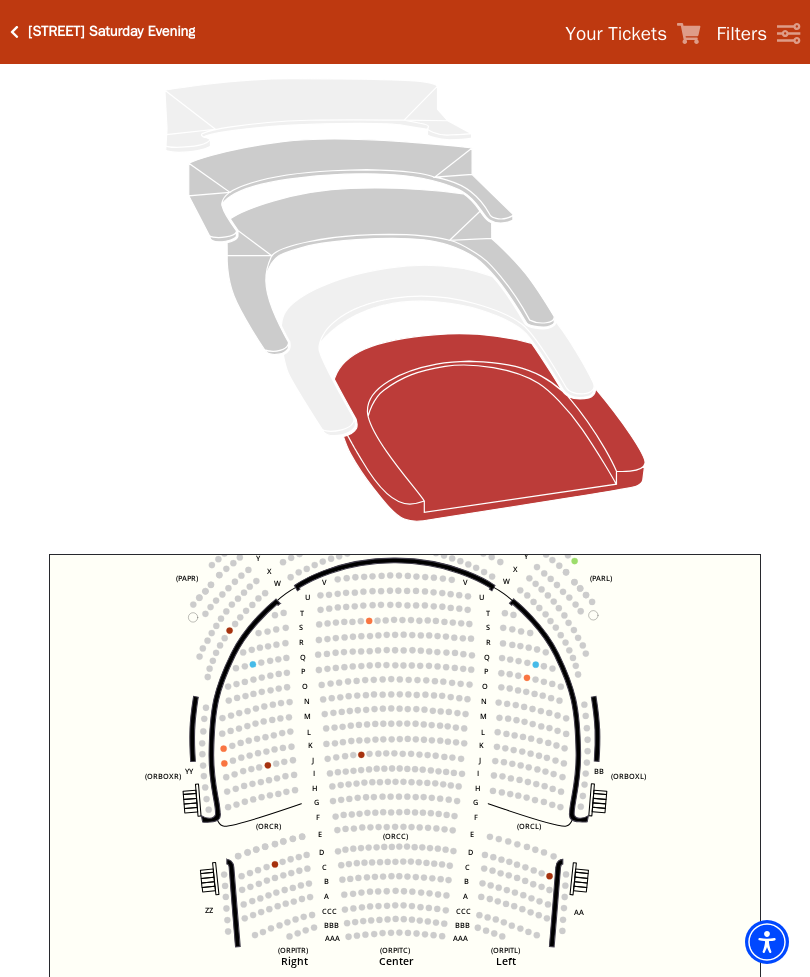 click 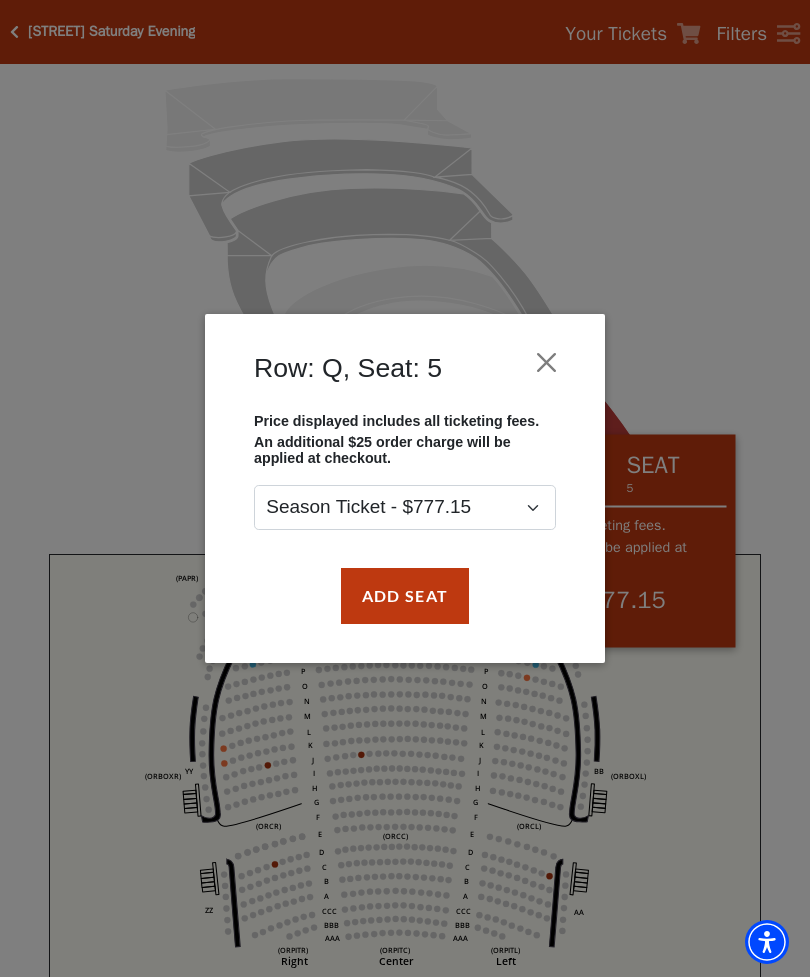 click at bounding box center [547, 362] 